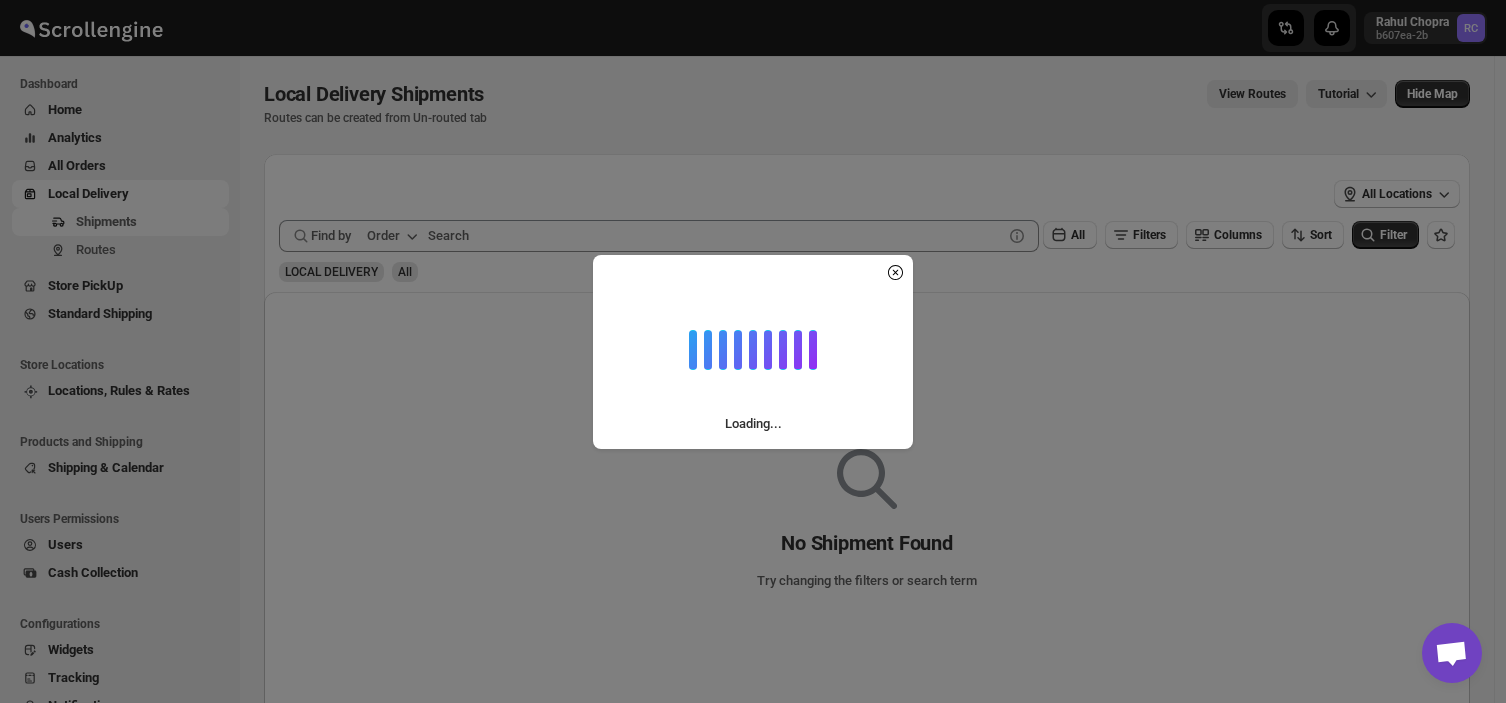 scroll, scrollTop: 0, scrollLeft: 0, axis: both 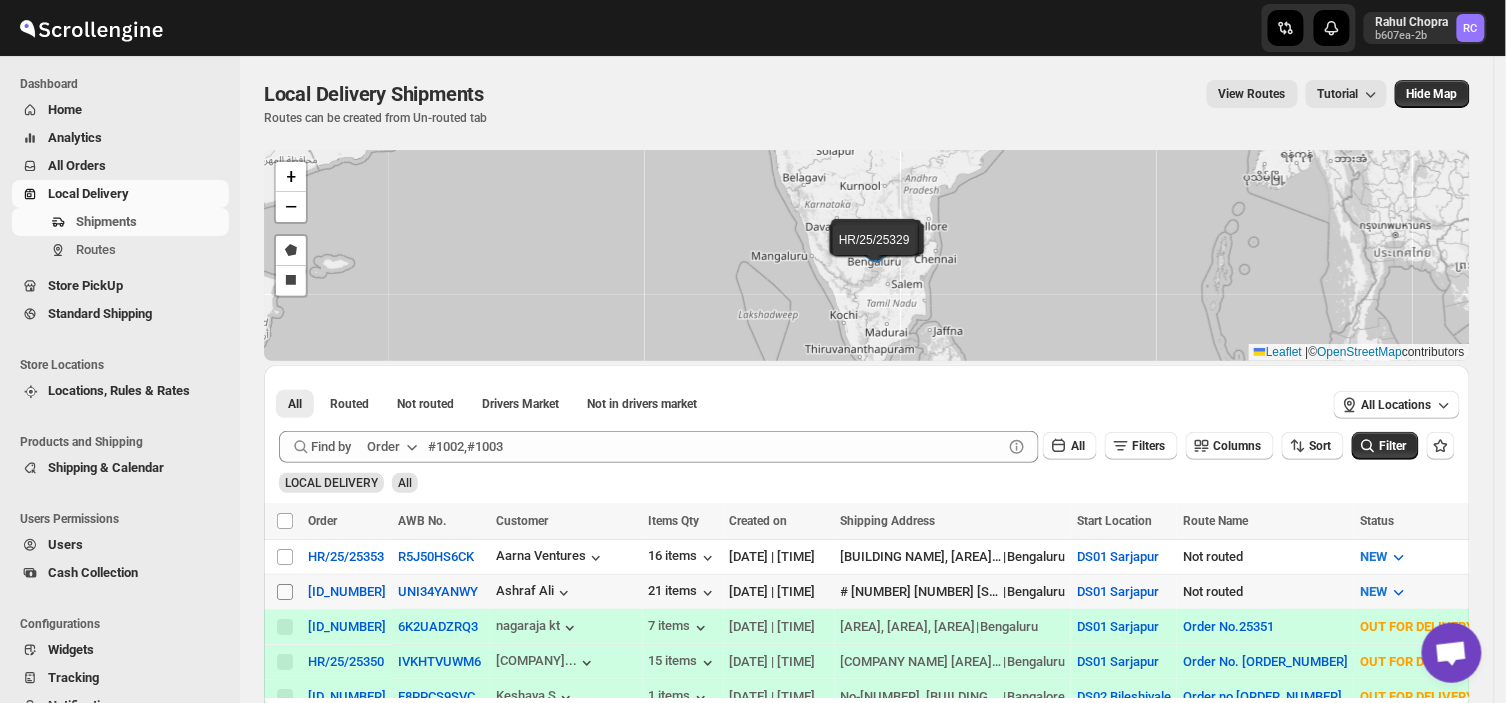 click on "Select shipment" at bounding box center [285, 592] 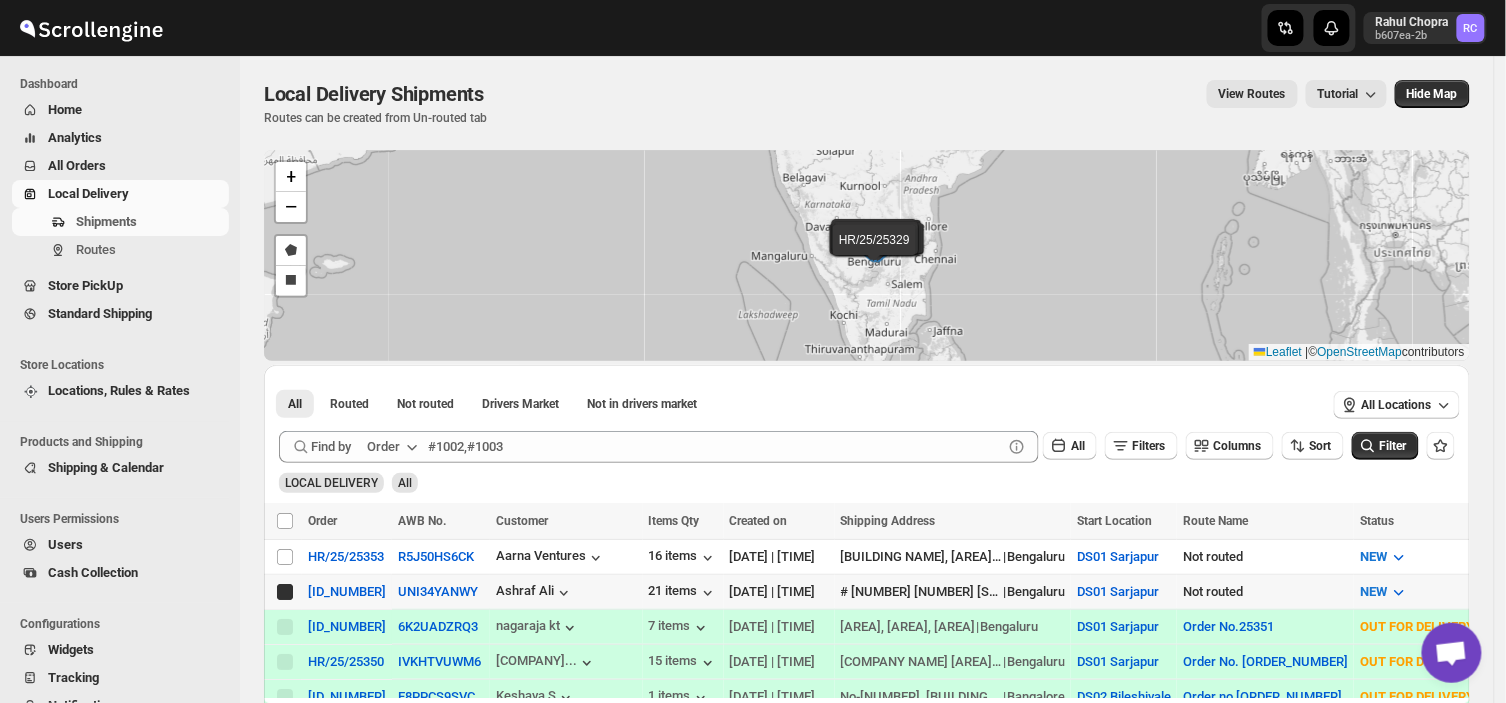 checkbox on "true" 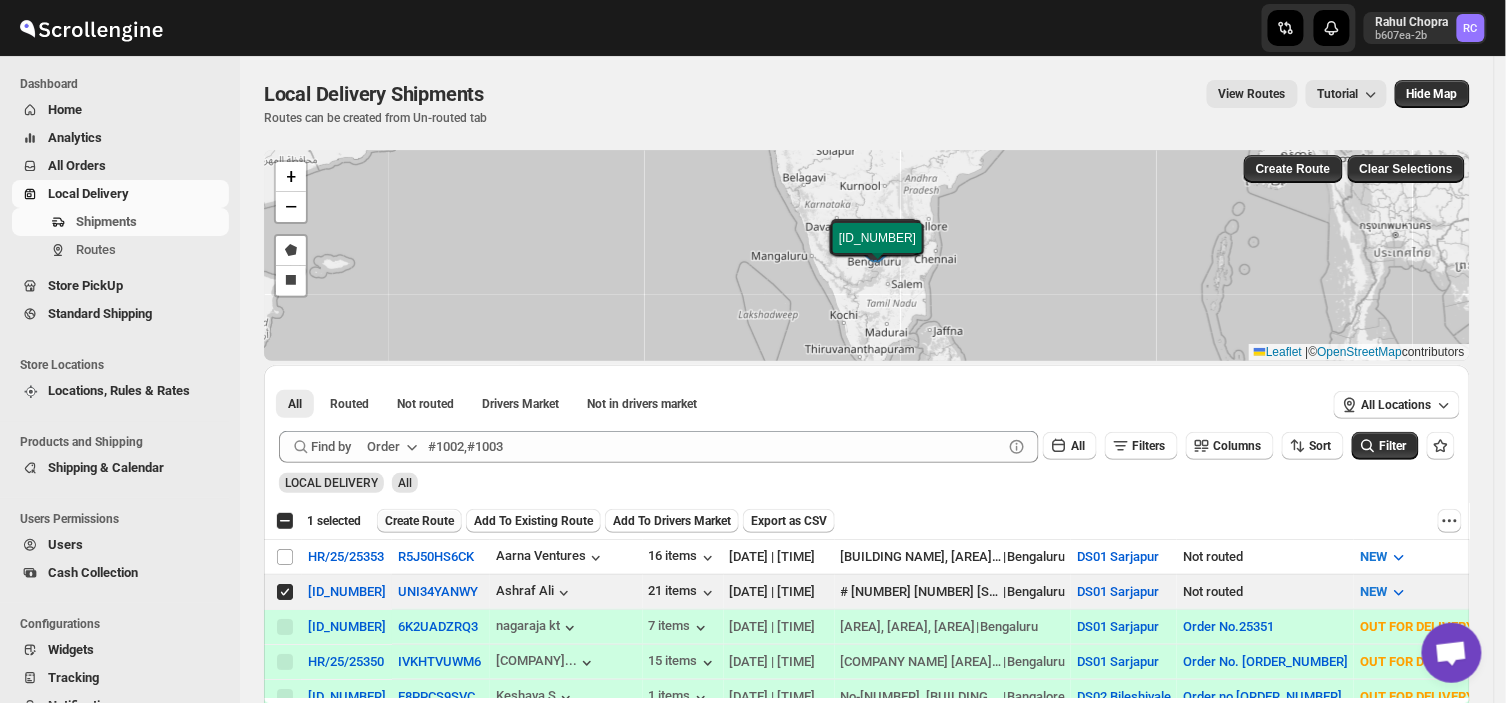 click on "Create Route" at bounding box center (419, 521) 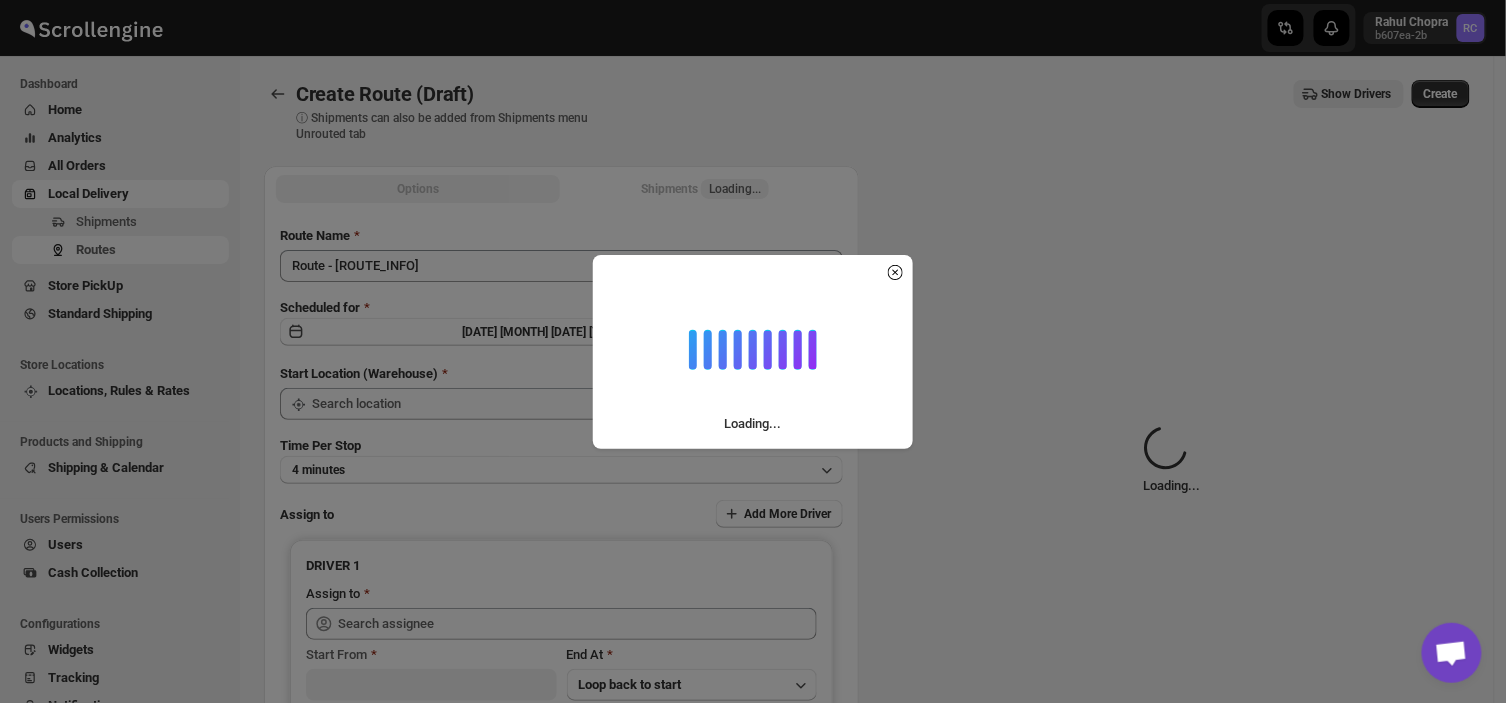 type on "DS01 Sarjapur" 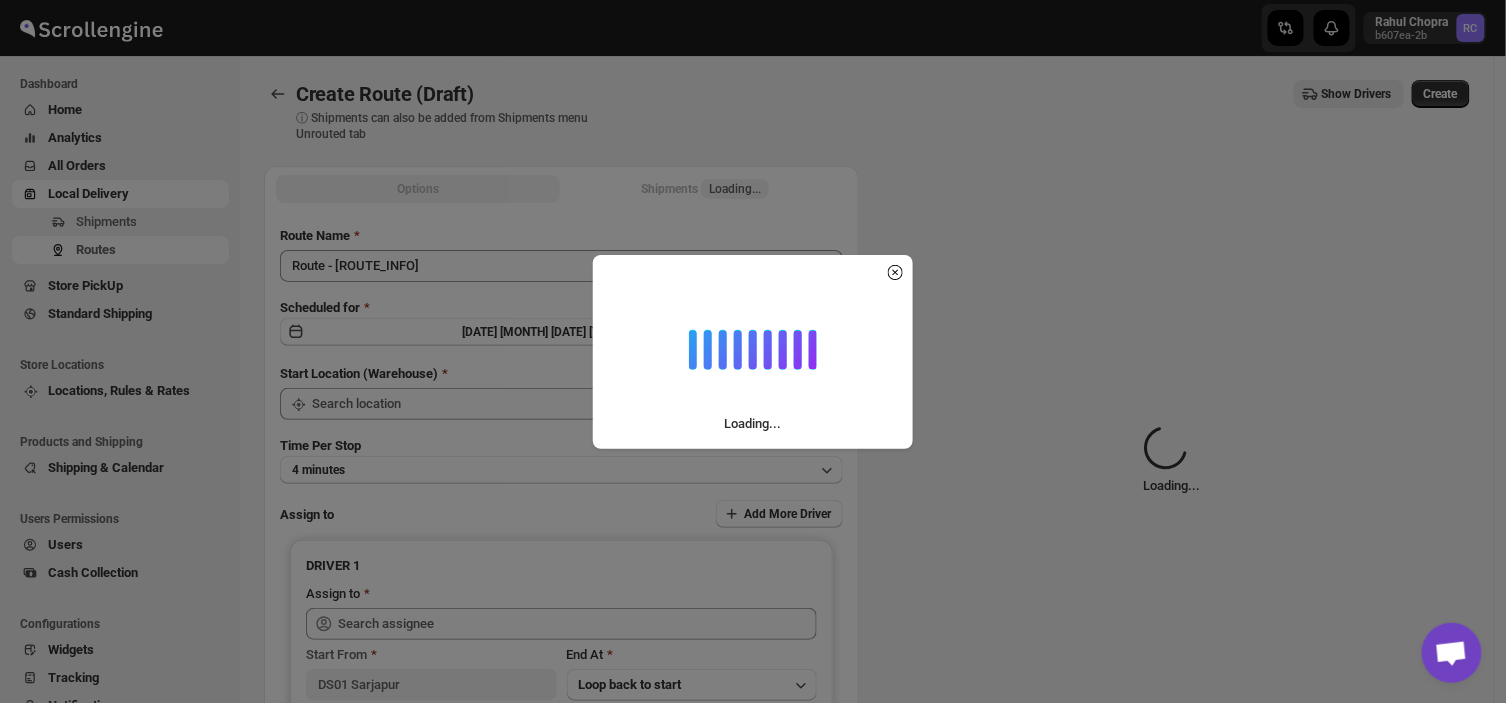 type on "DS01 Sarjapur" 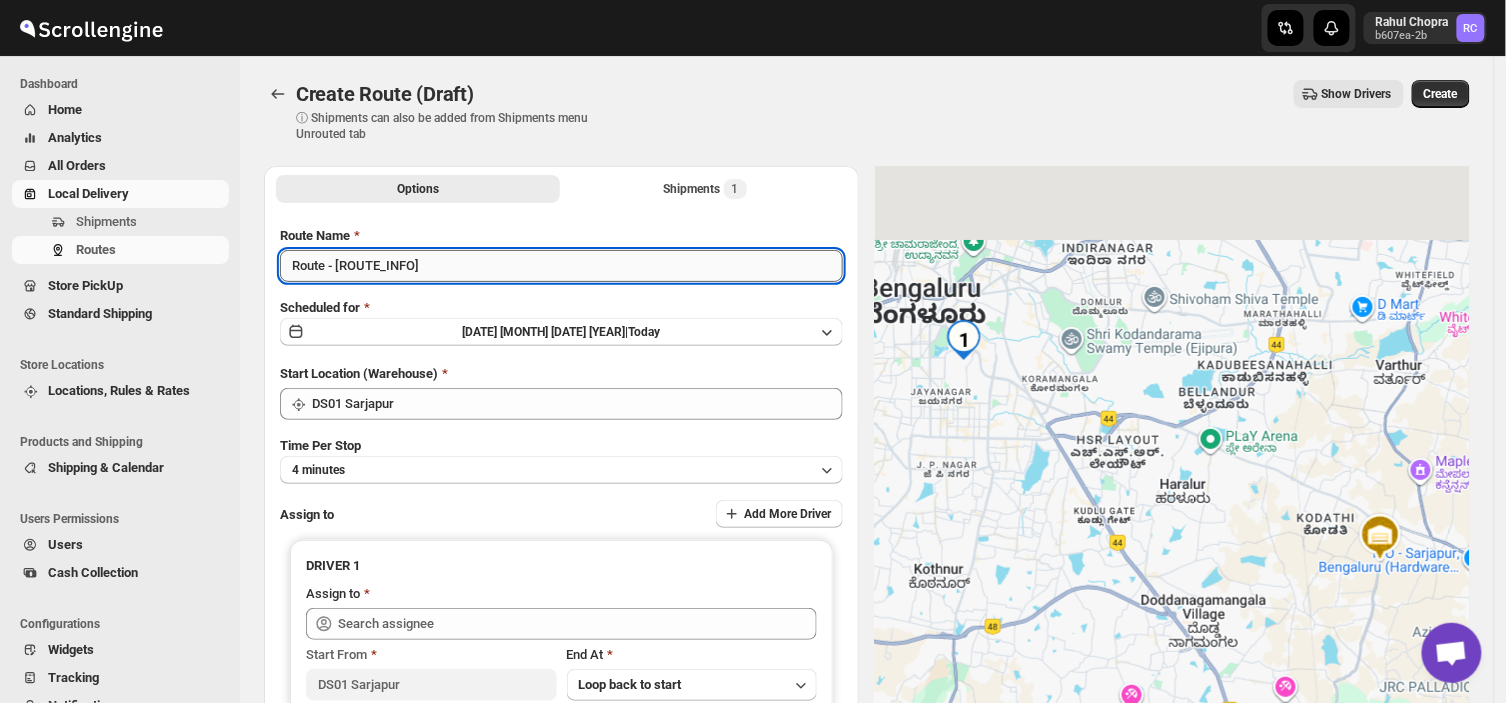 click on "Route - [ROUTE_INFO]" at bounding box center [561, 266] 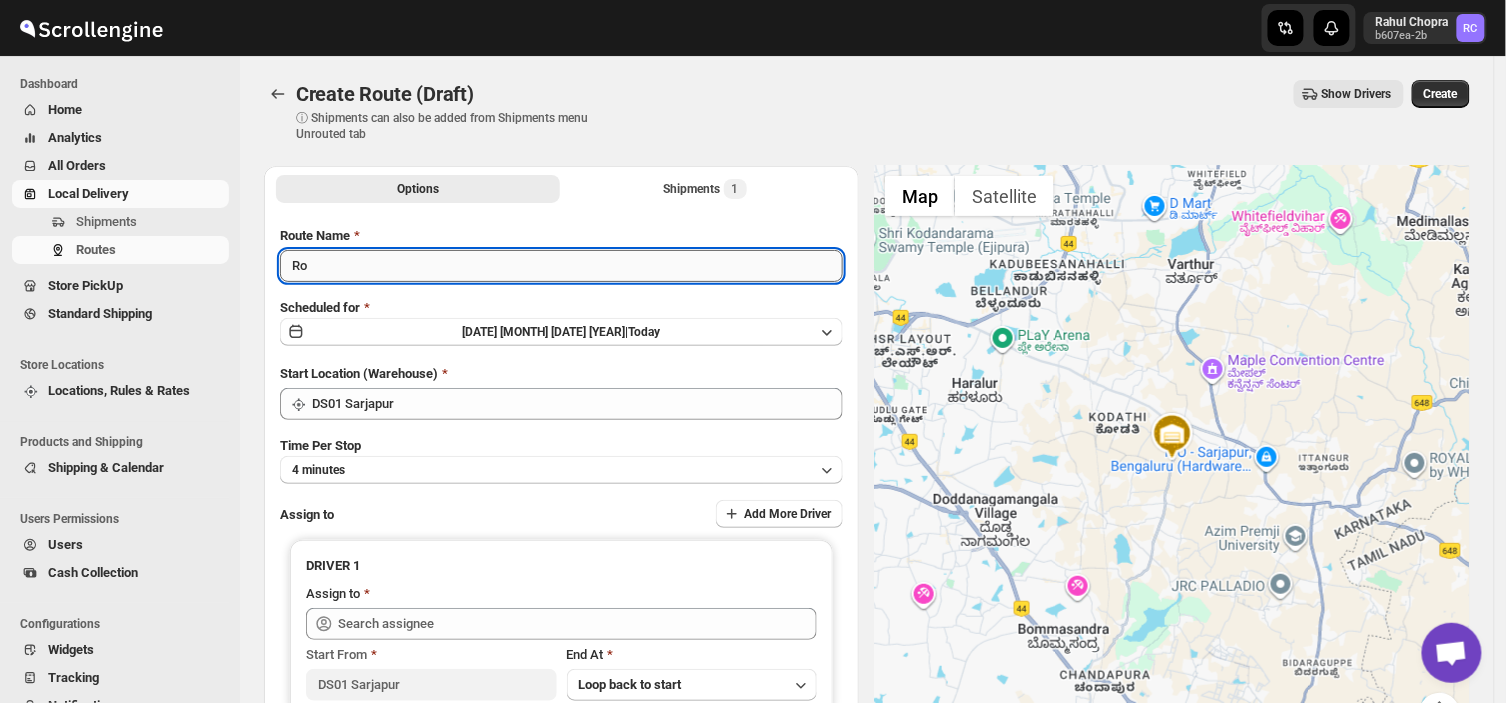 type on "R" 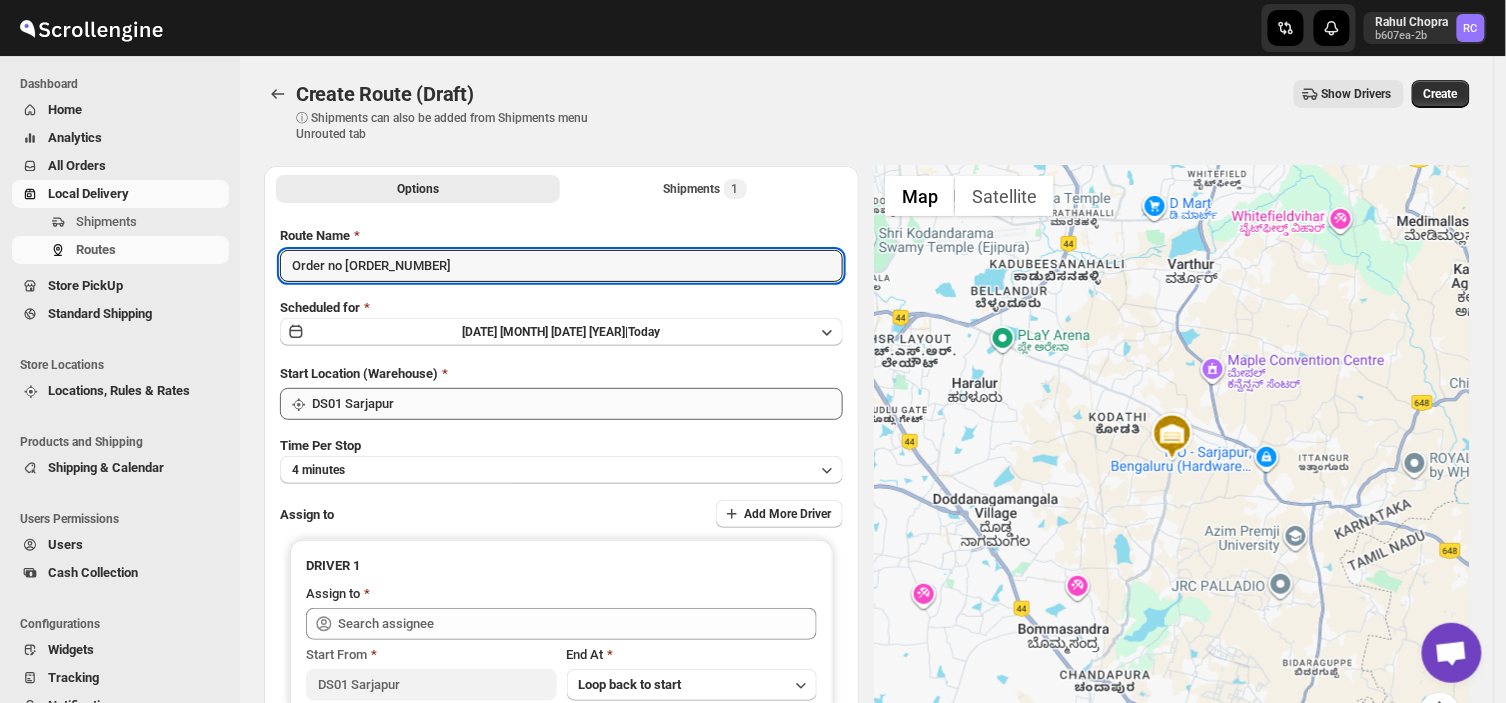 type on "Order no [ORDER_NUMBER]" 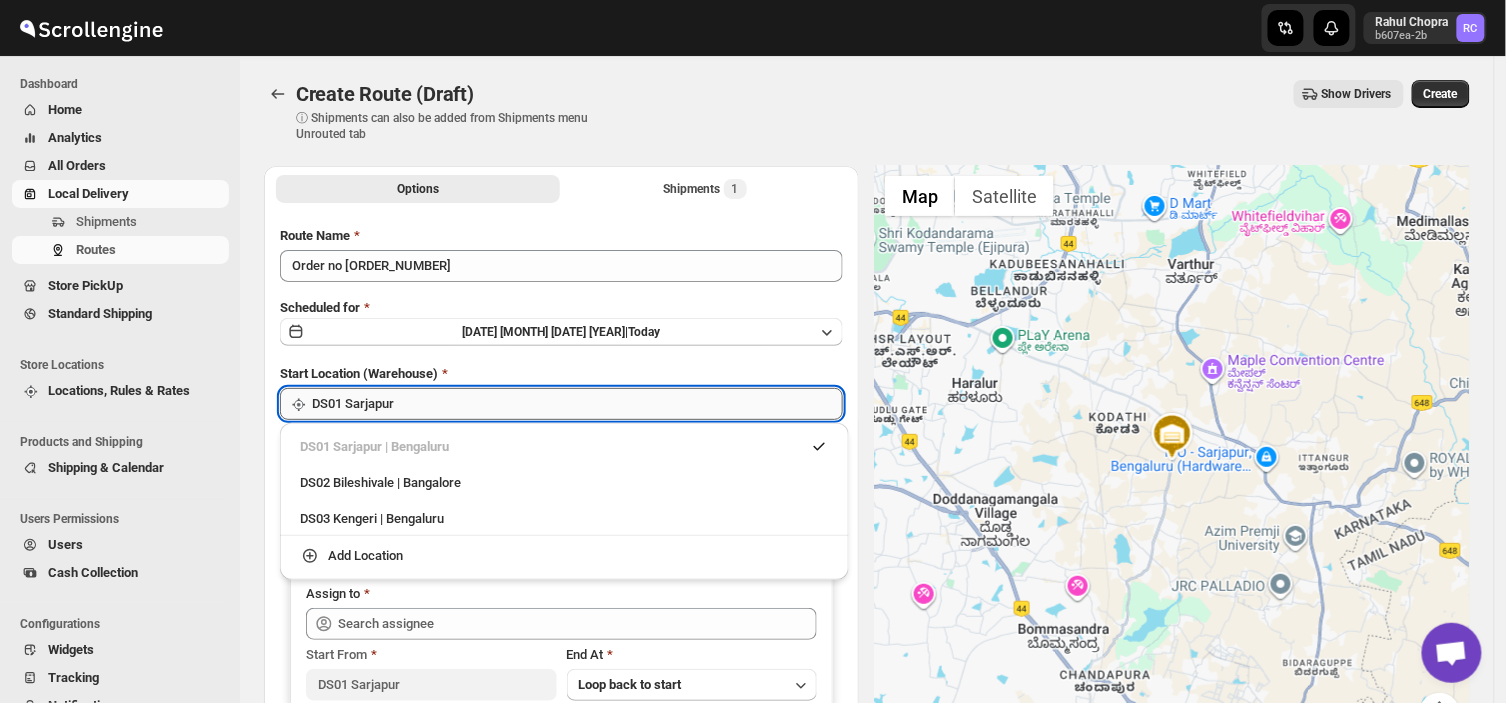 click on "DS01 Sarjapur" at bounding box center (577, 404) 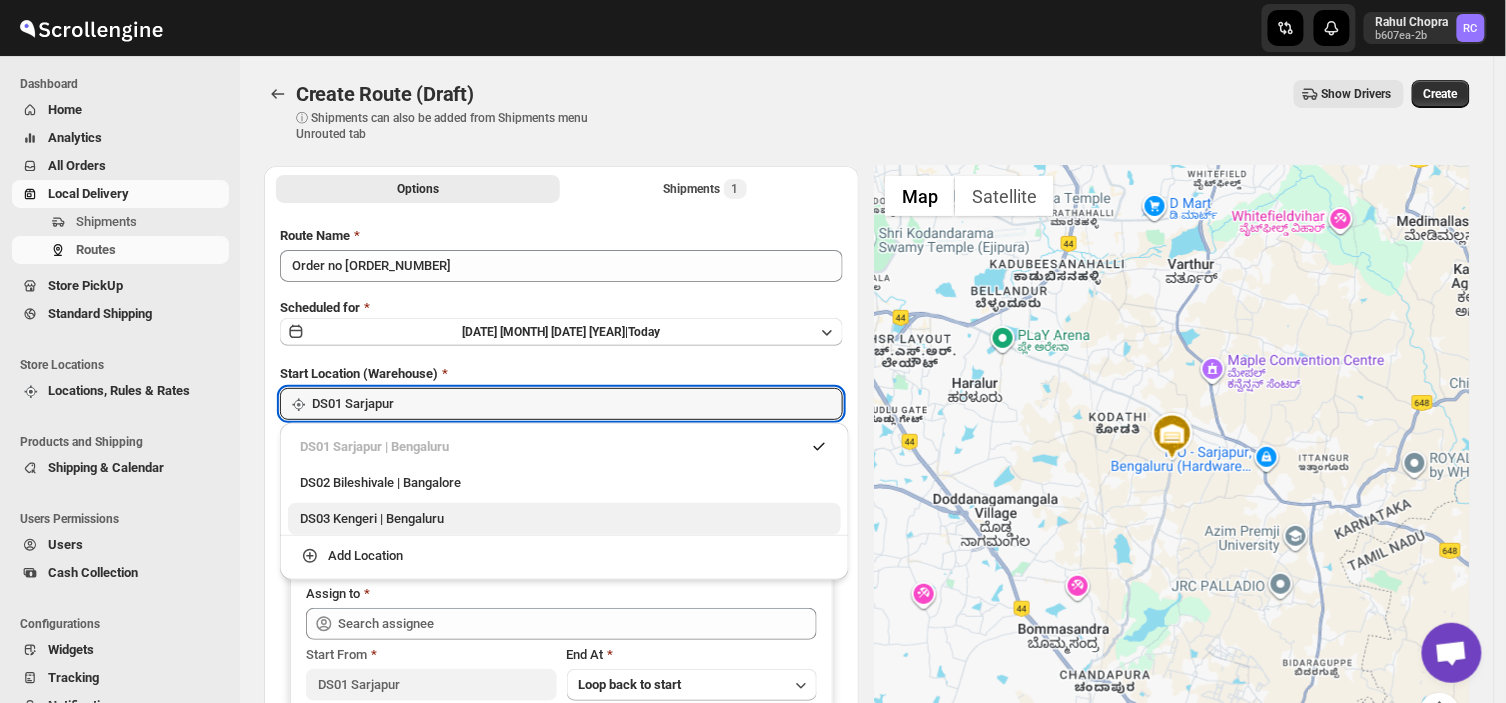 click on "DS03 Kengeri | Bengaluru" at bounding box center [564, 519] 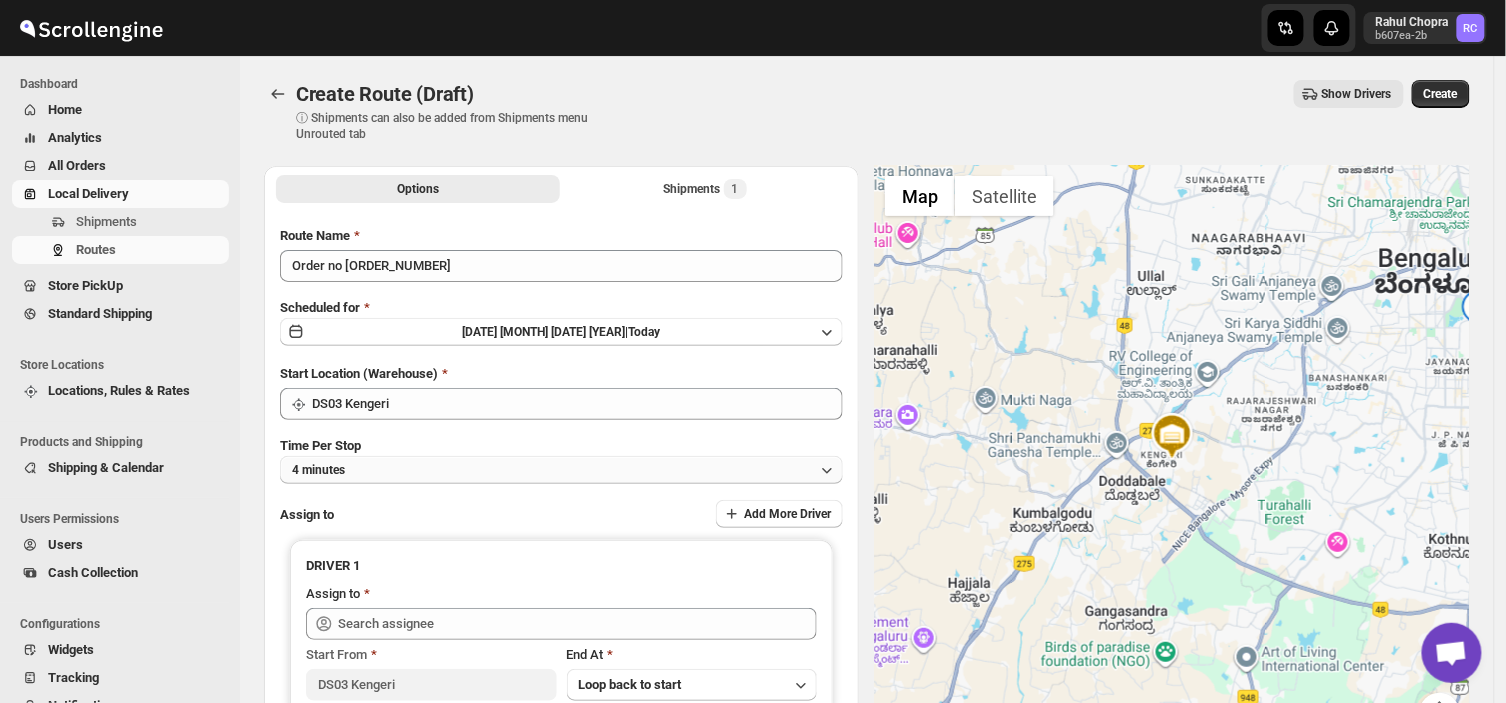 click on "4 minutes" at bounding box center [561, 470] 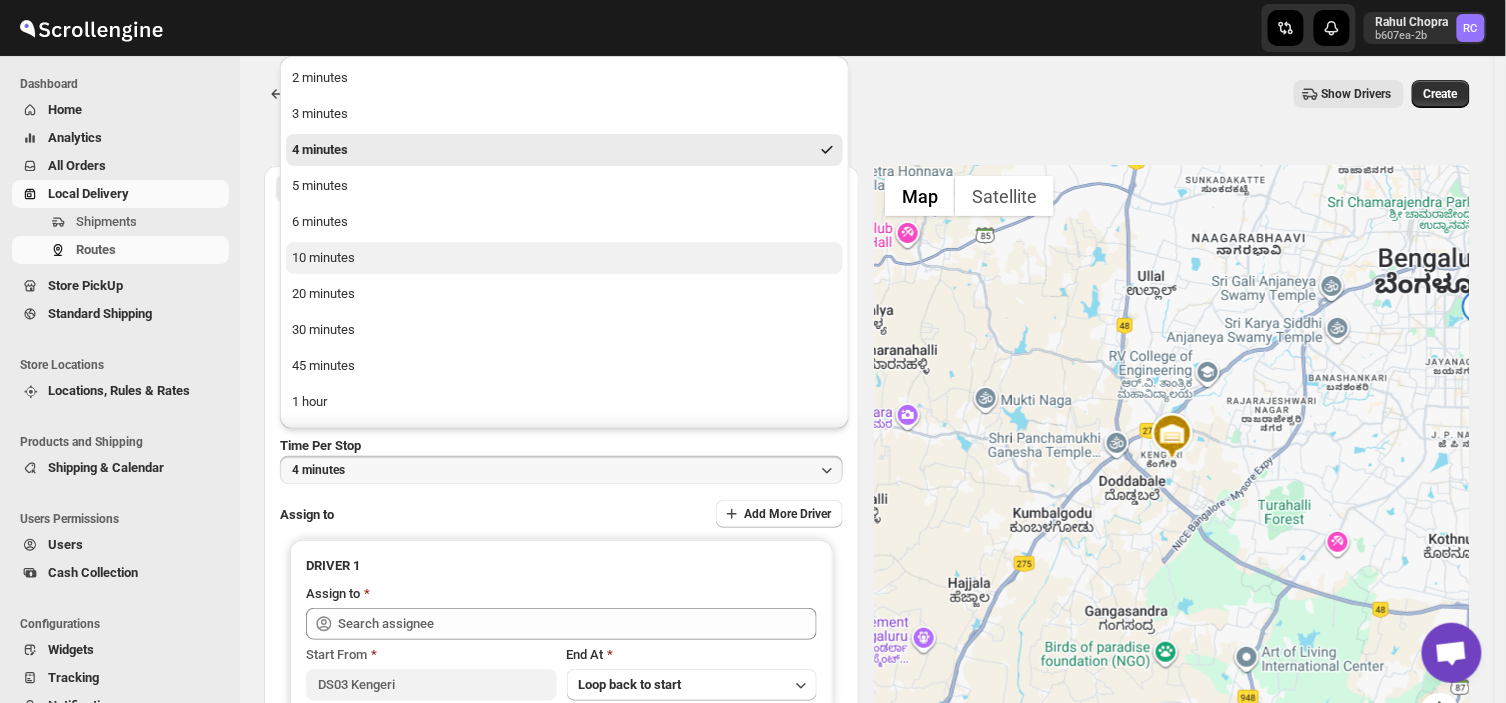 click on "10 minutes" at bounding box center [564, 258] 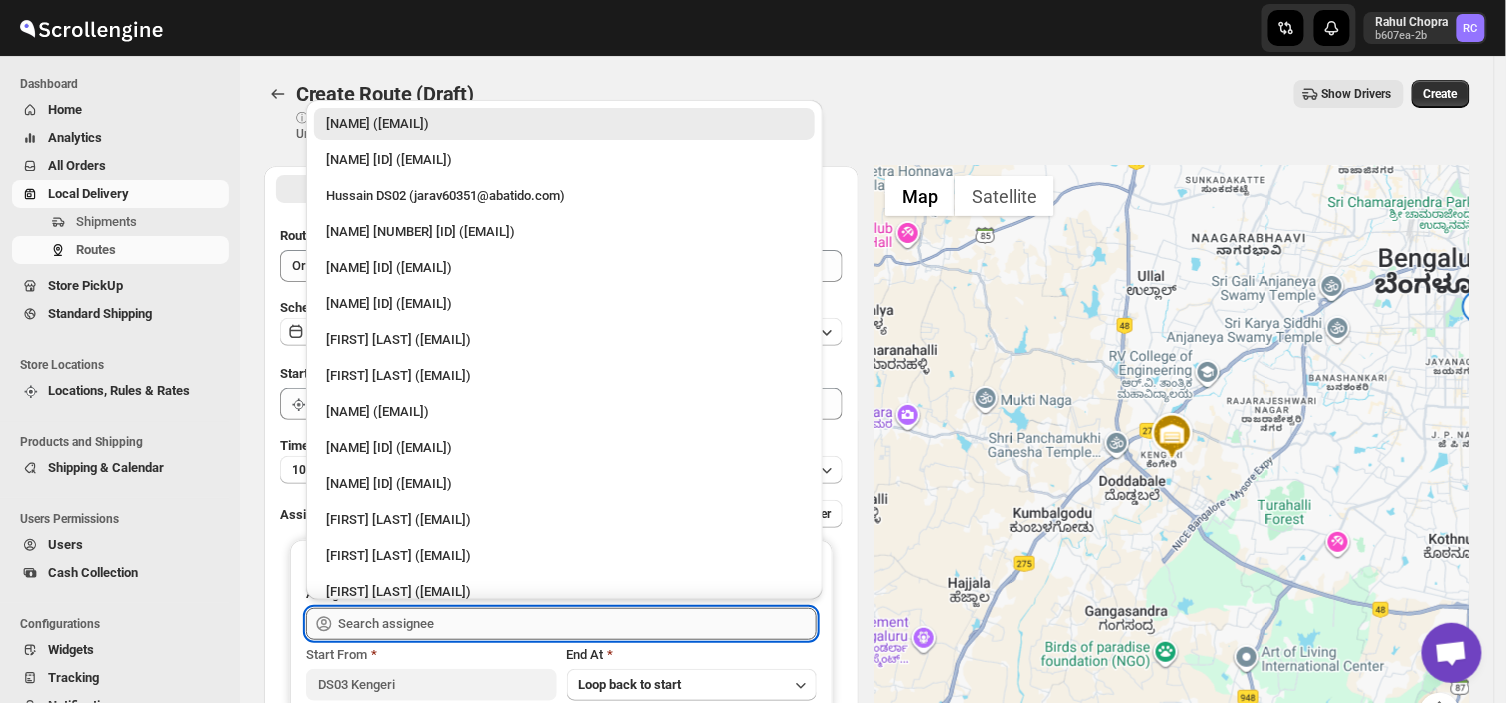 click at bounding box center [577, 624] 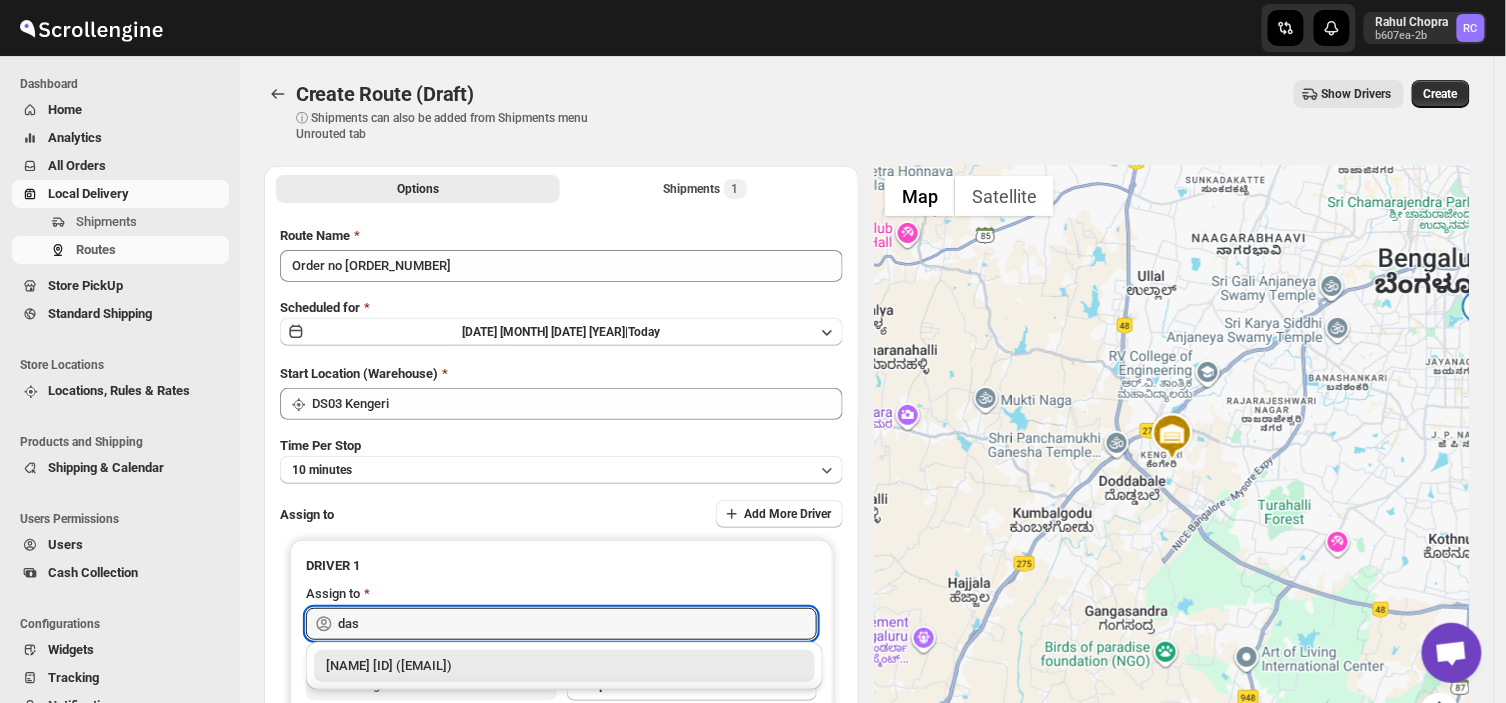 click on "[NAME] [ID] ([EMAIL])" at bounding box center (564, 666) 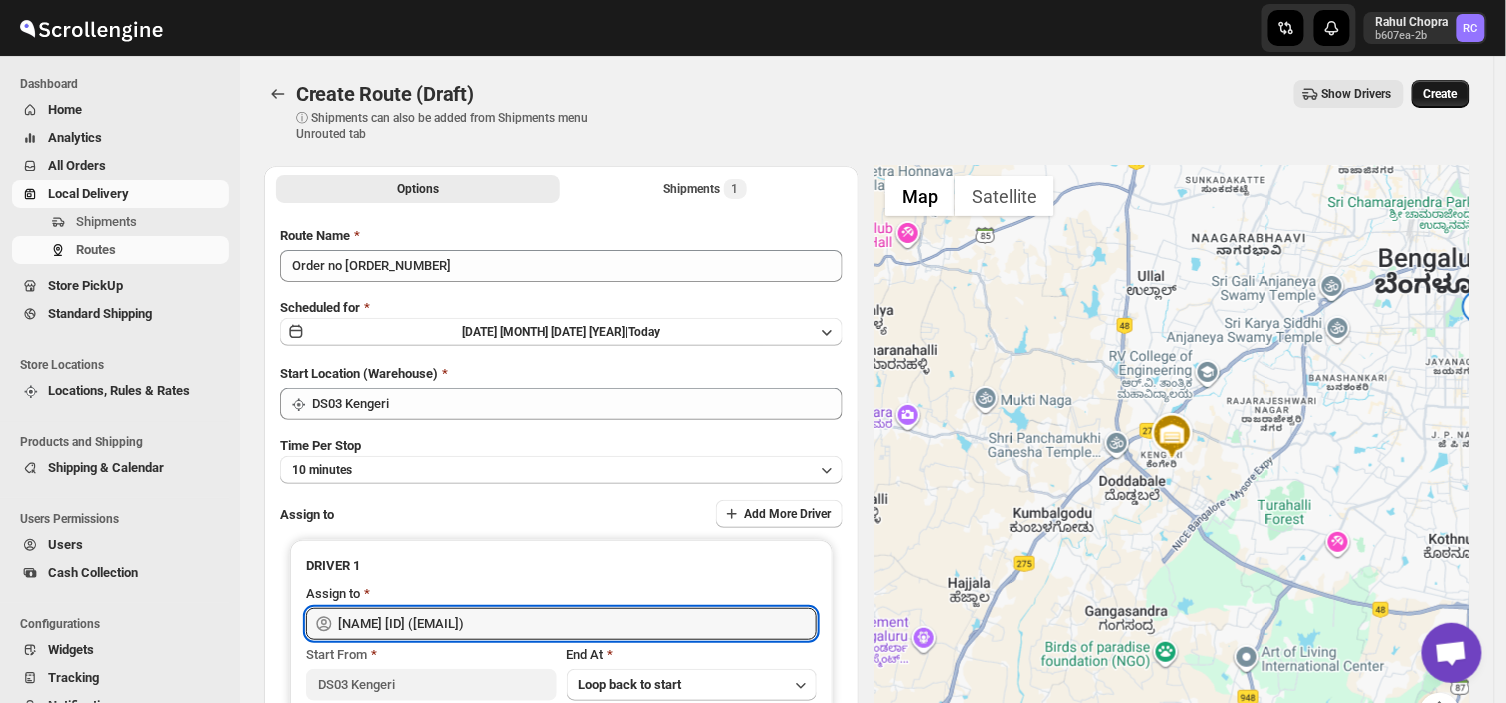type on "[NAME] [ID] ([EMAIL])" 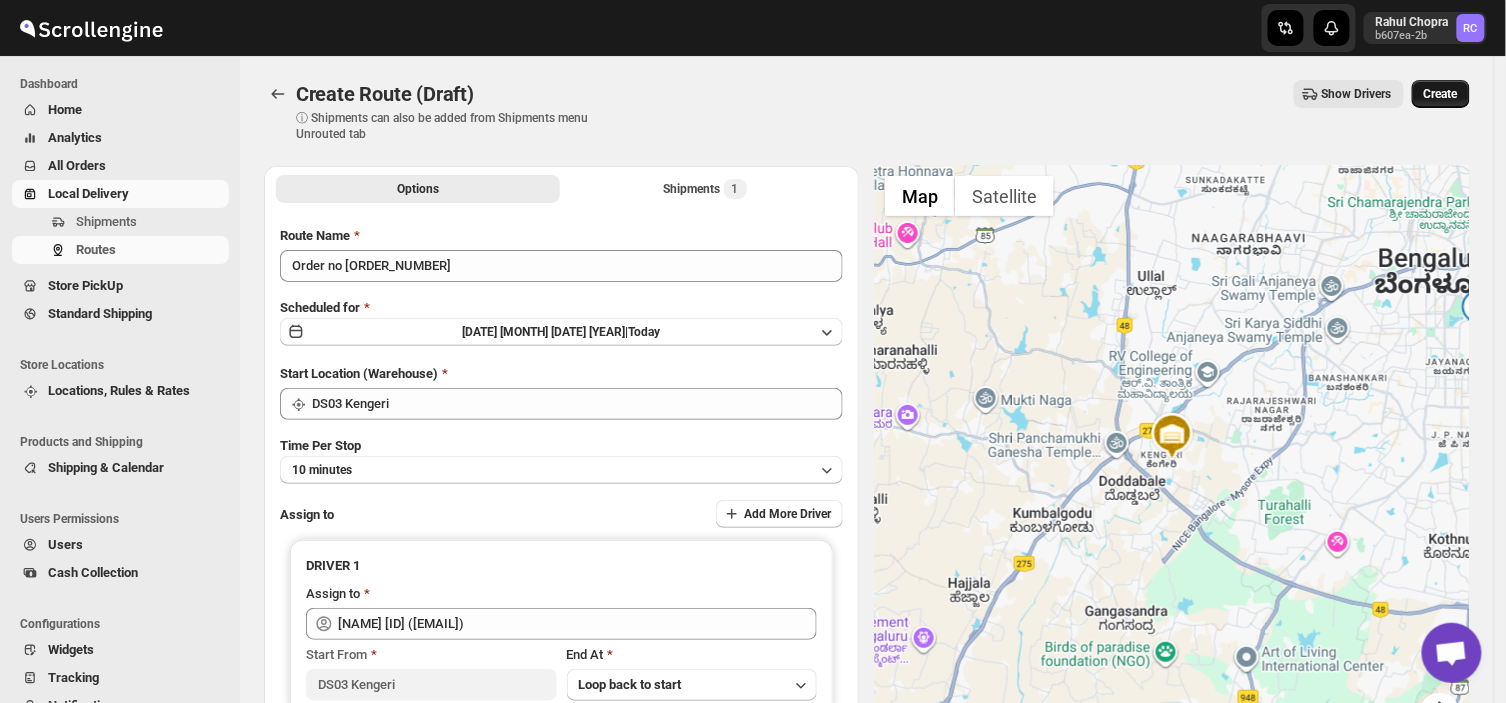click on "Create" at bounding box center [1441, 94] 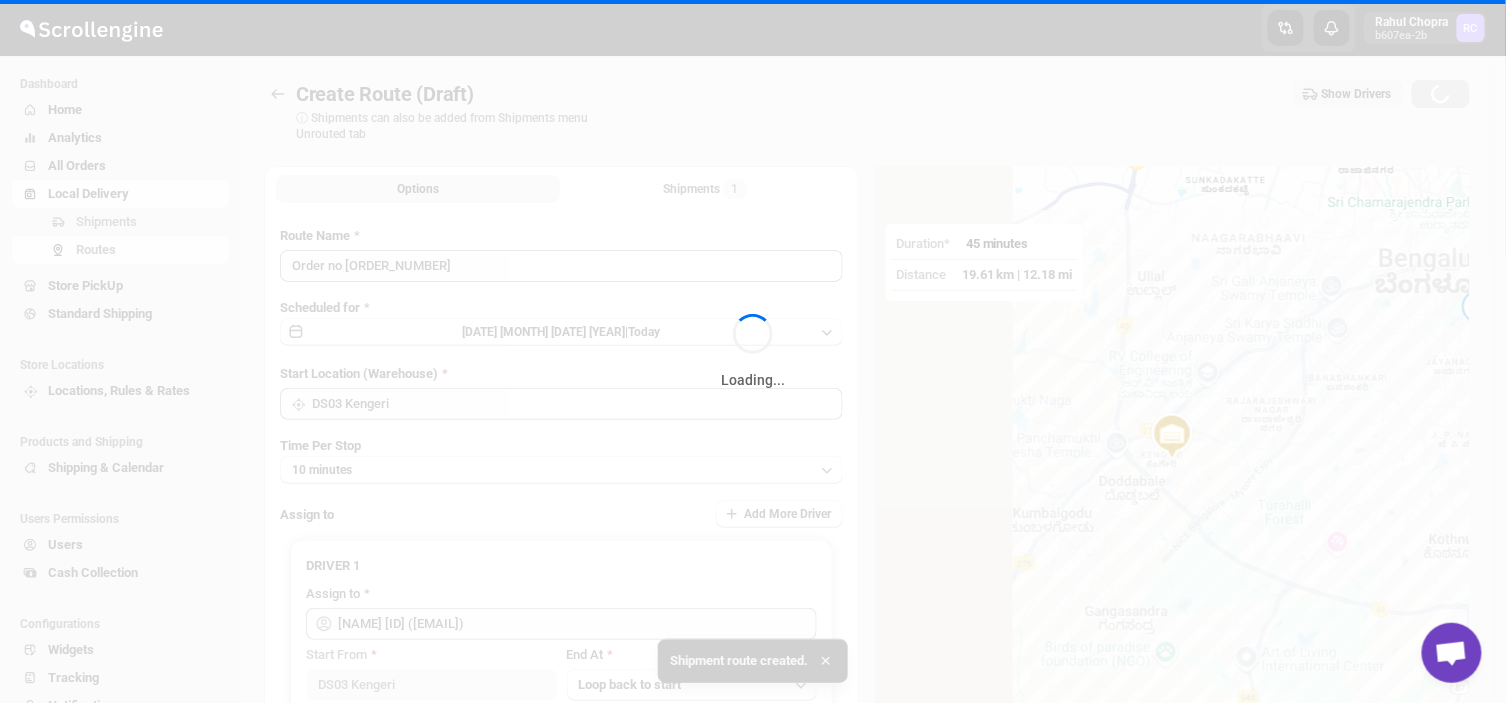 drag, startPoint x: 1453, startPoint y: 92, endPoint x: 228, endPoint y: 77, distance: 1225.0918 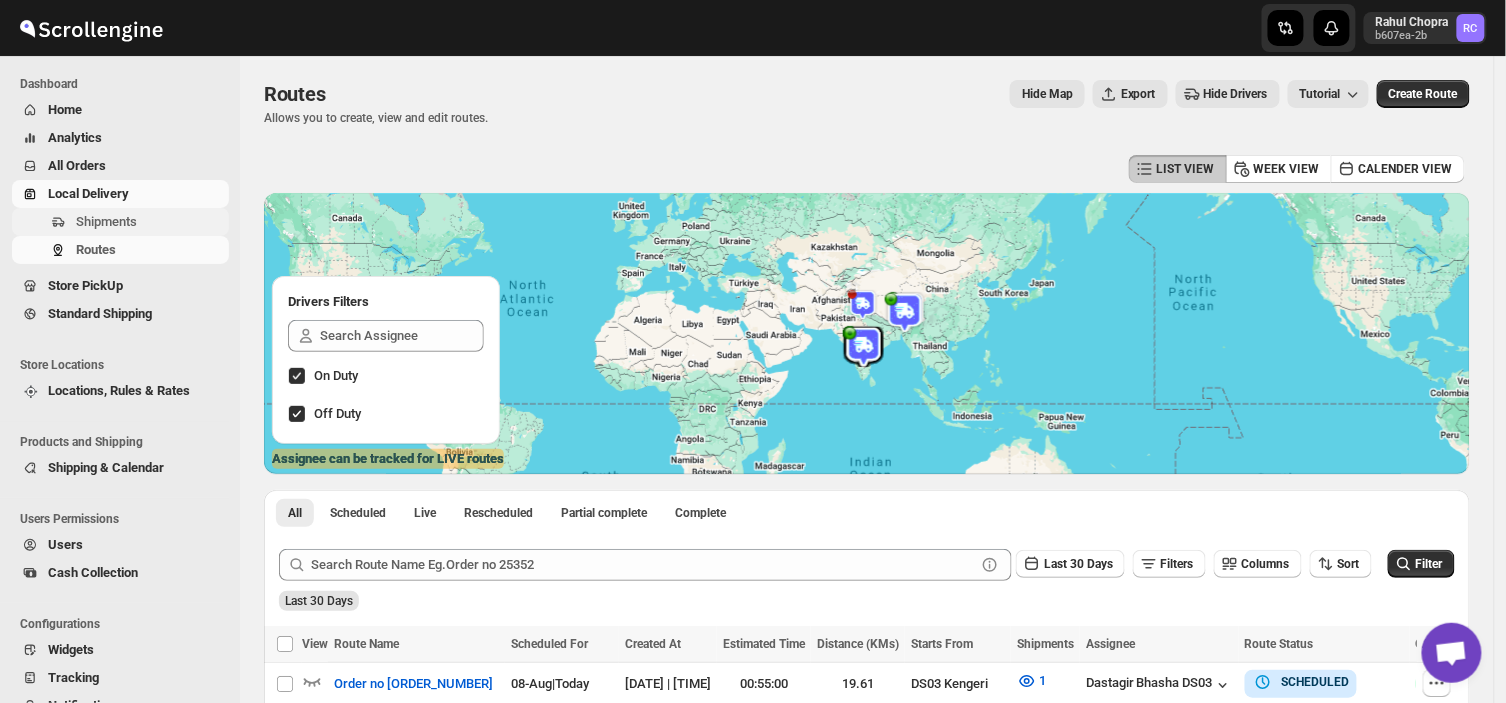 click on "Shipments" at bounding box center [106, 221] 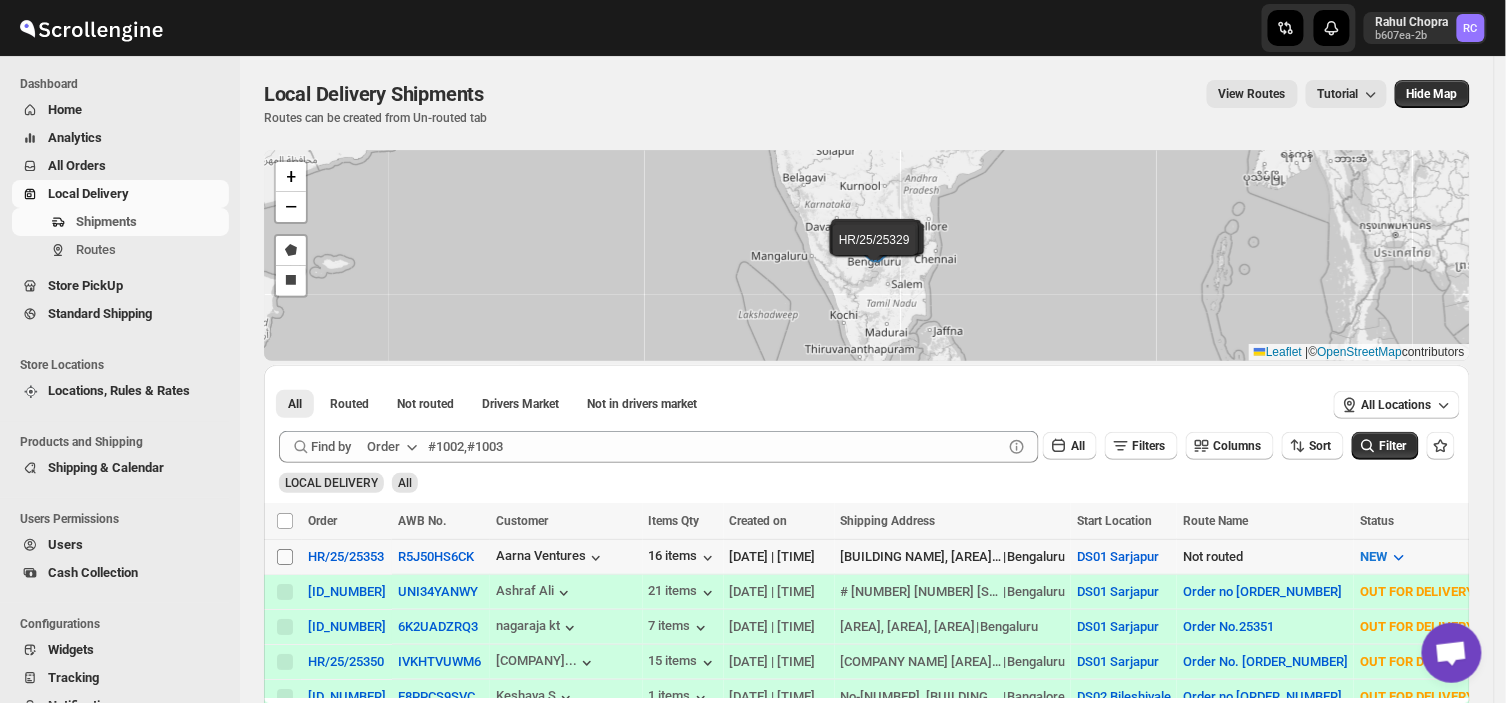click on "Select shipment" at bounding box center [285, 557] 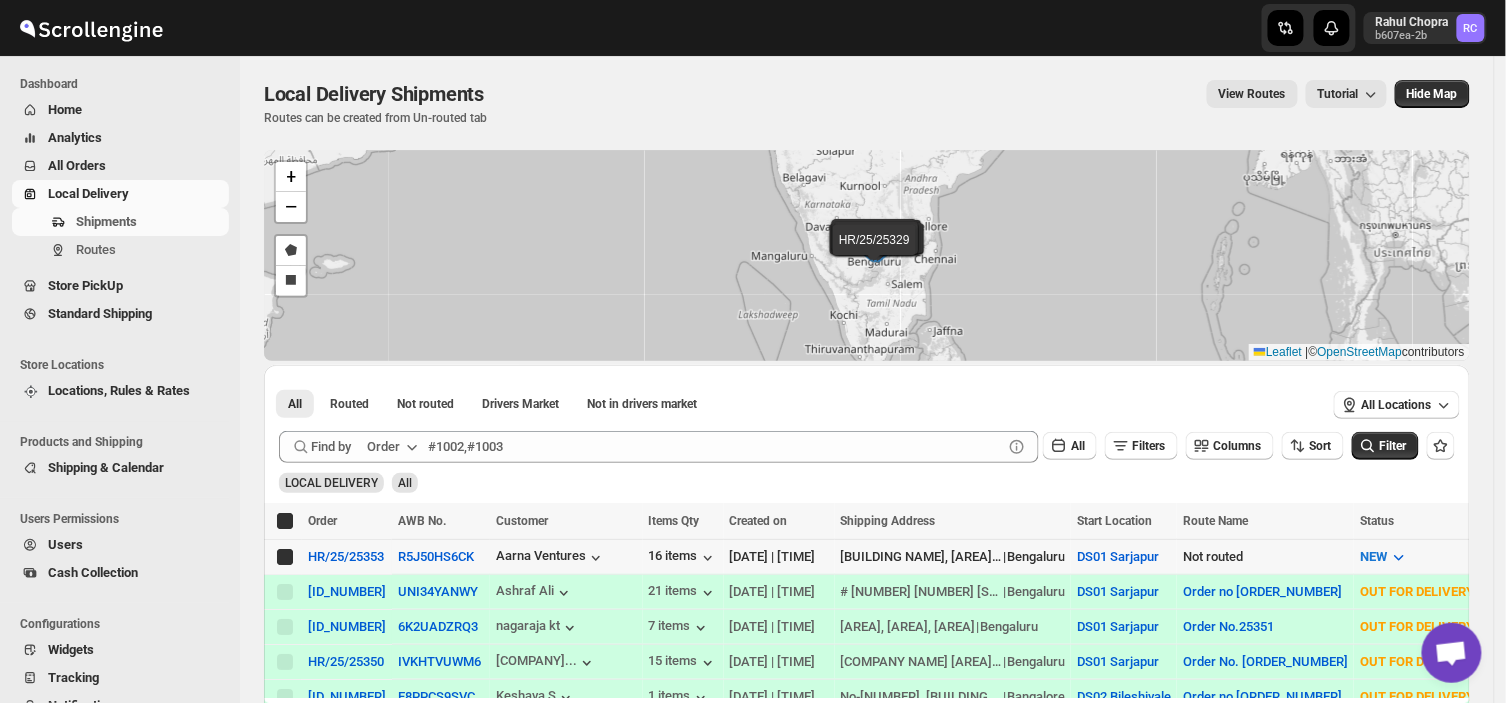 checkbox on "true" 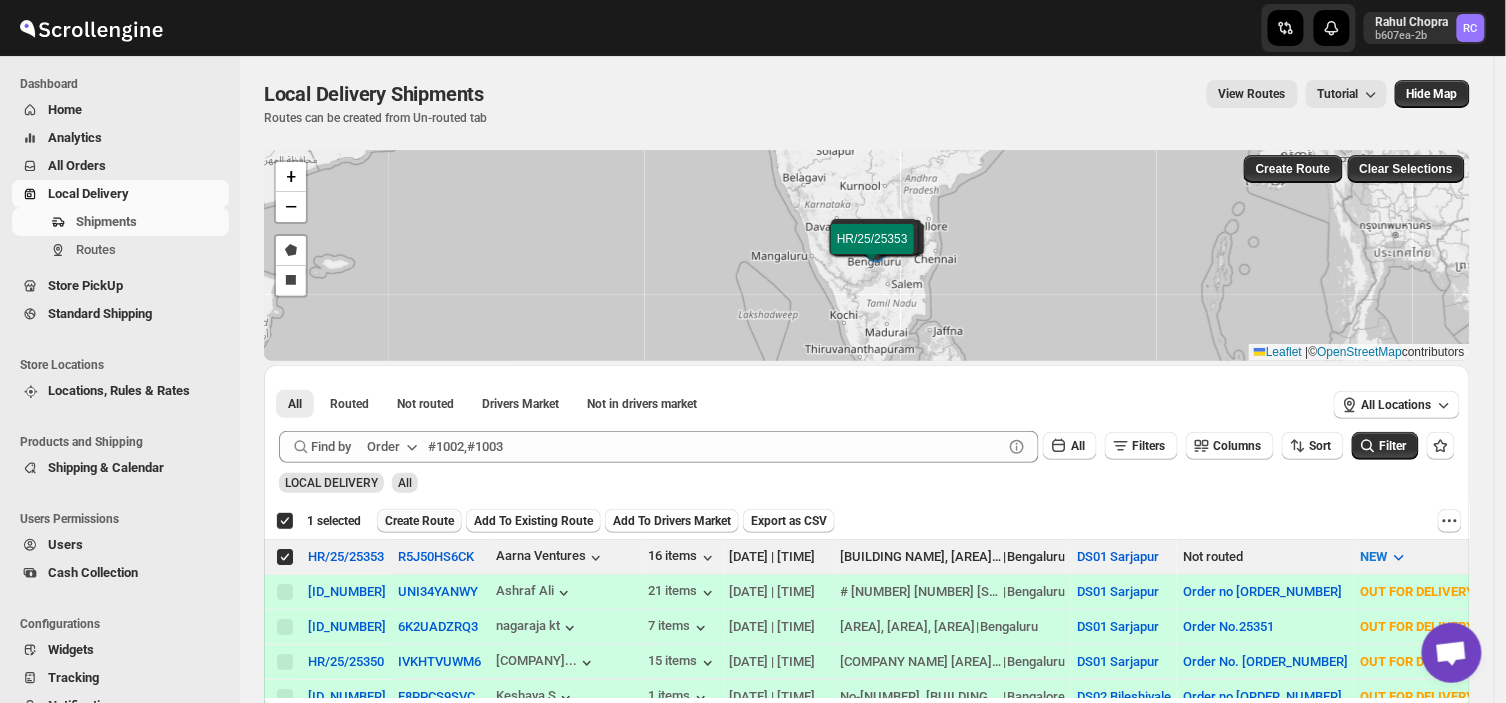 click on "Create Route" at bounding box center (419, 521) 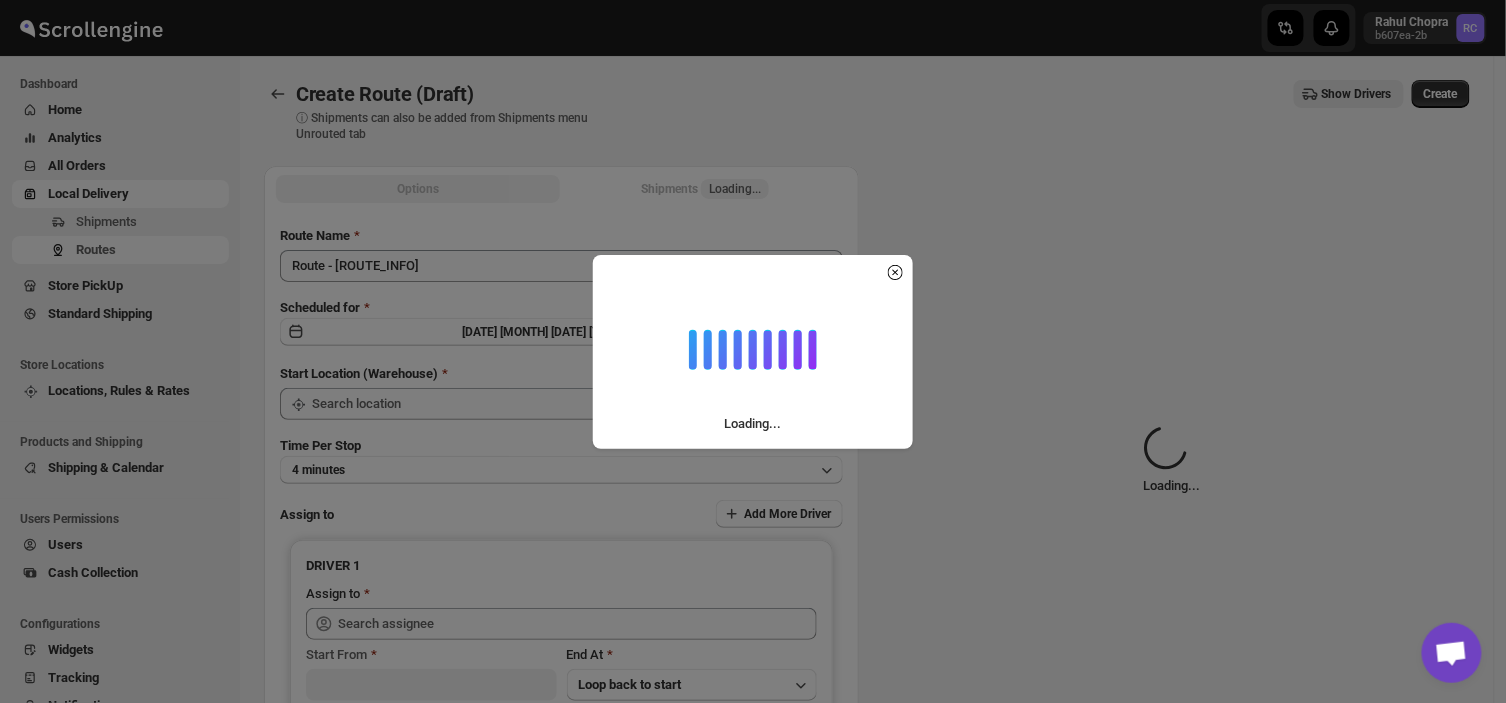 type on "DS01 Sarjapur" 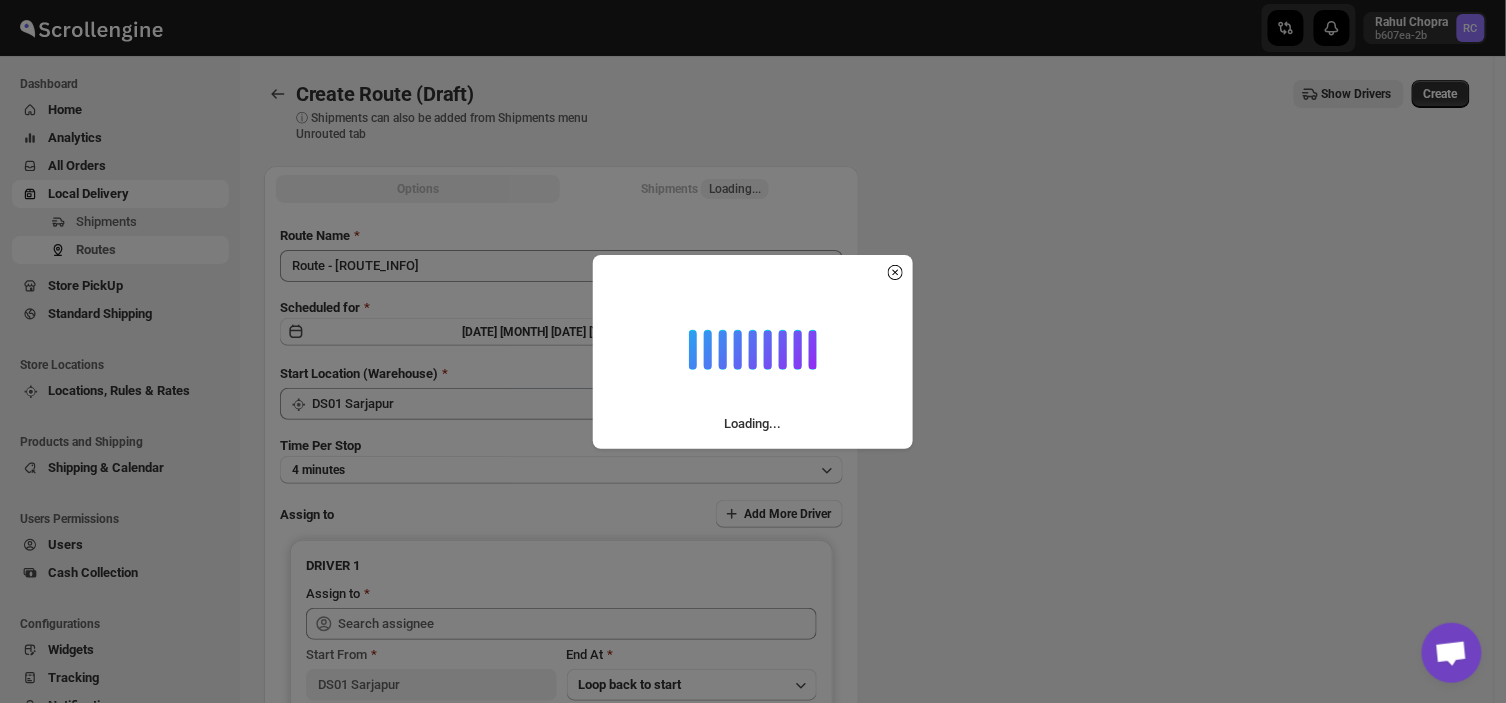 type on "DS01 Sarjapur" 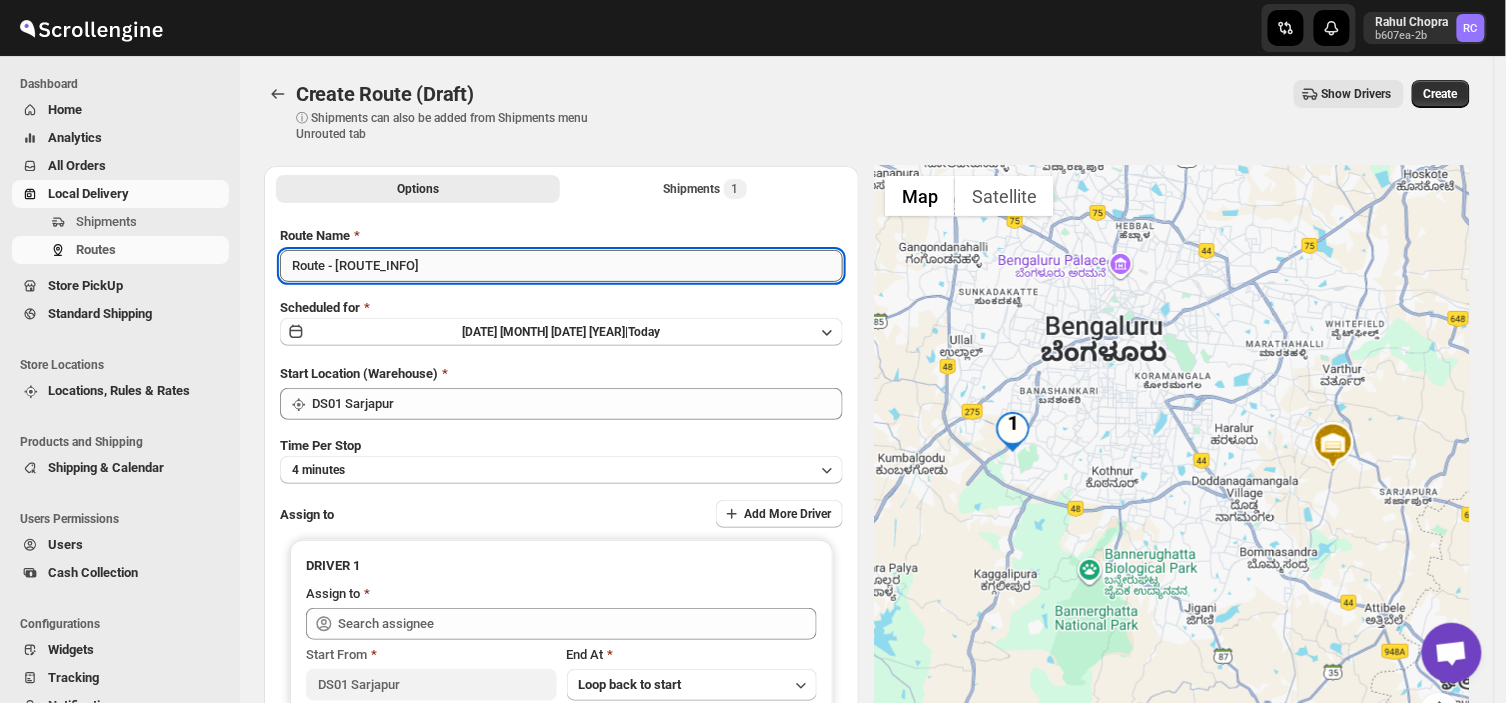 click on "Route - [ROUTE_INFO]" at bounding box center [561, 266] 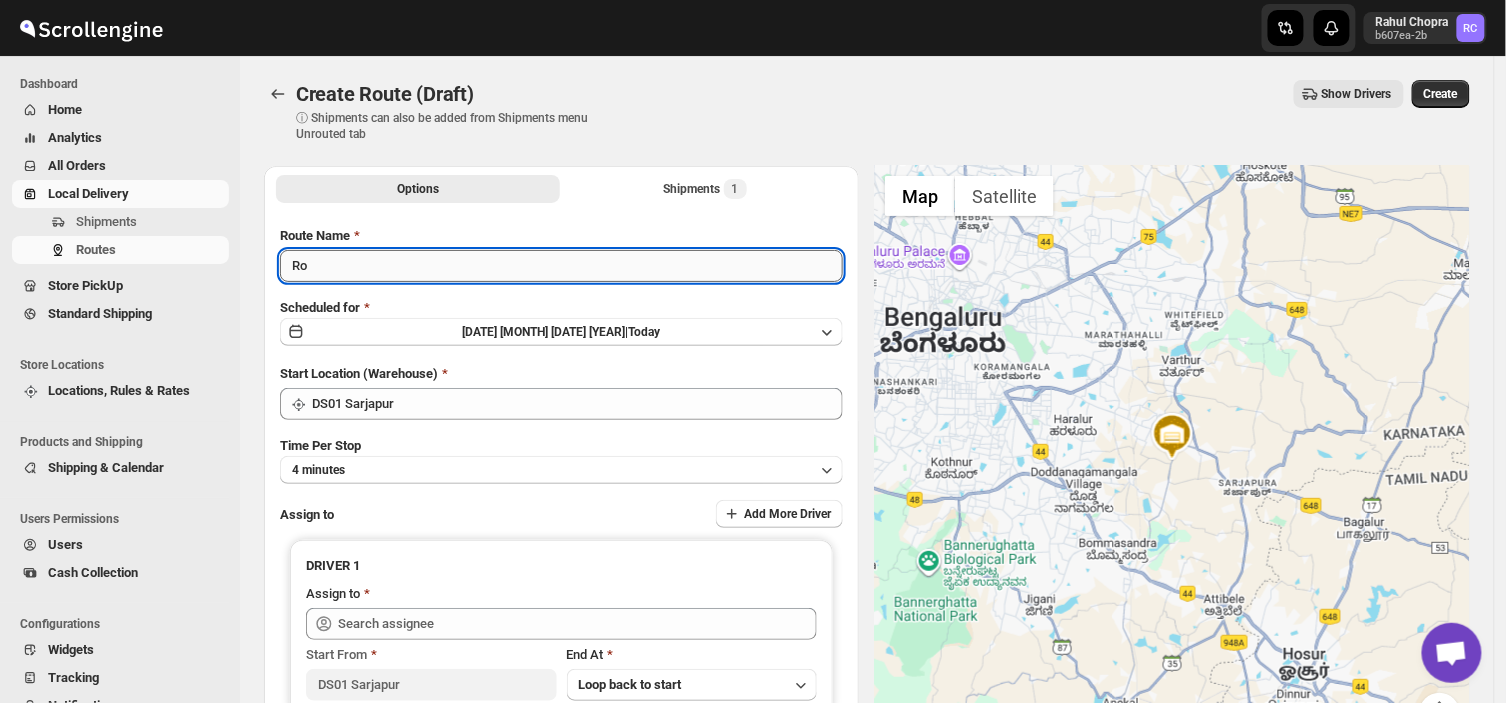 type on "R" 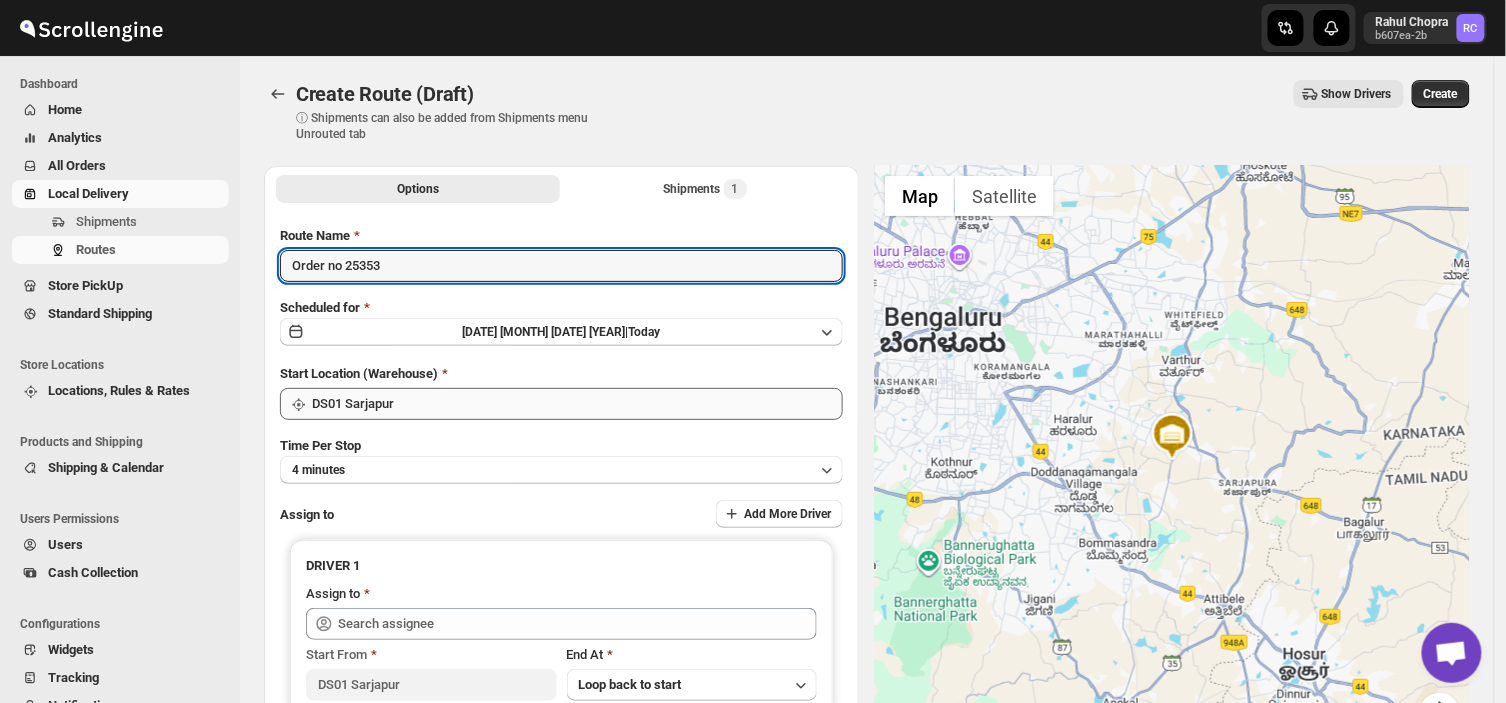 type on "Order no 25353" 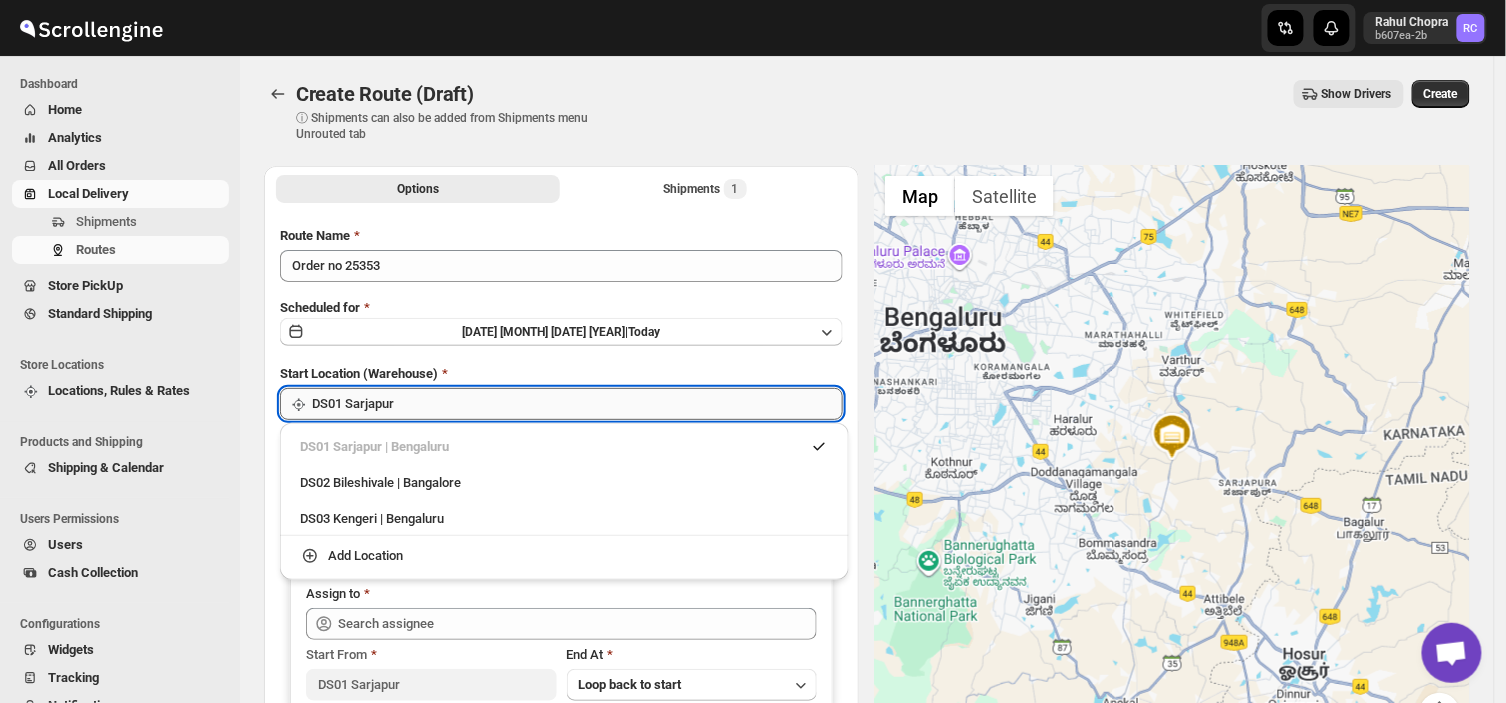 click on "DS01 Sarjapur" at bounding box center [577, 404] 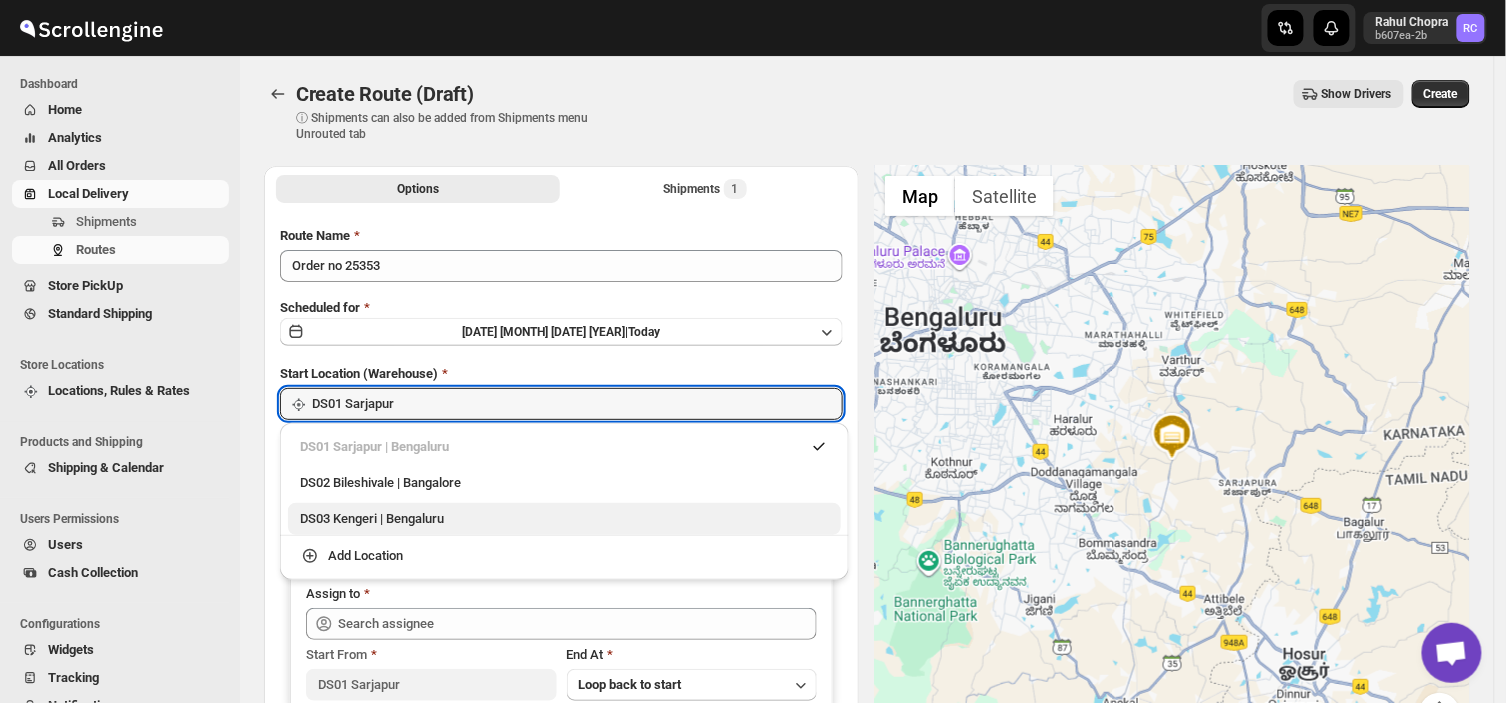 click on "DS03 Kengeri | Bengaluru" at bounding box center (564, 519) 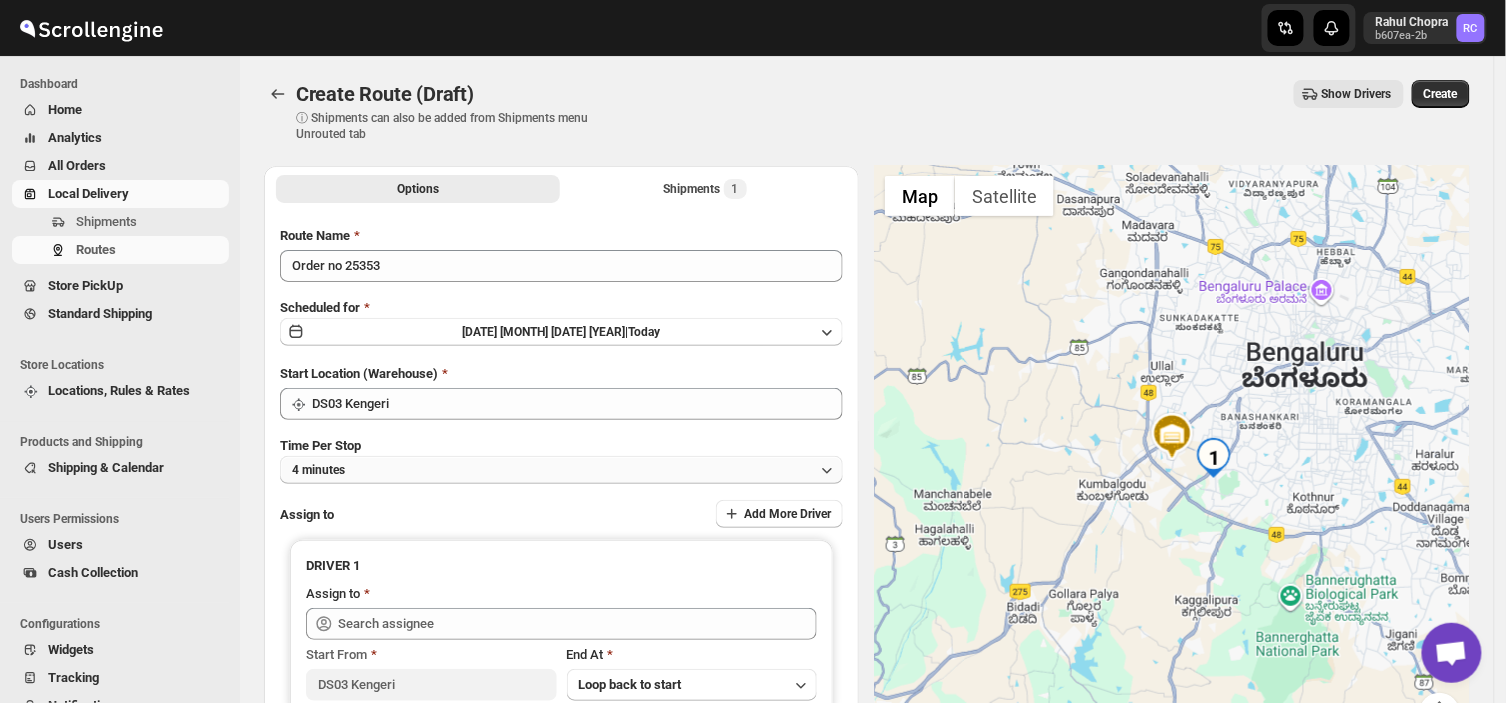 click on "4 minutes" at bounding box center (561, 470) 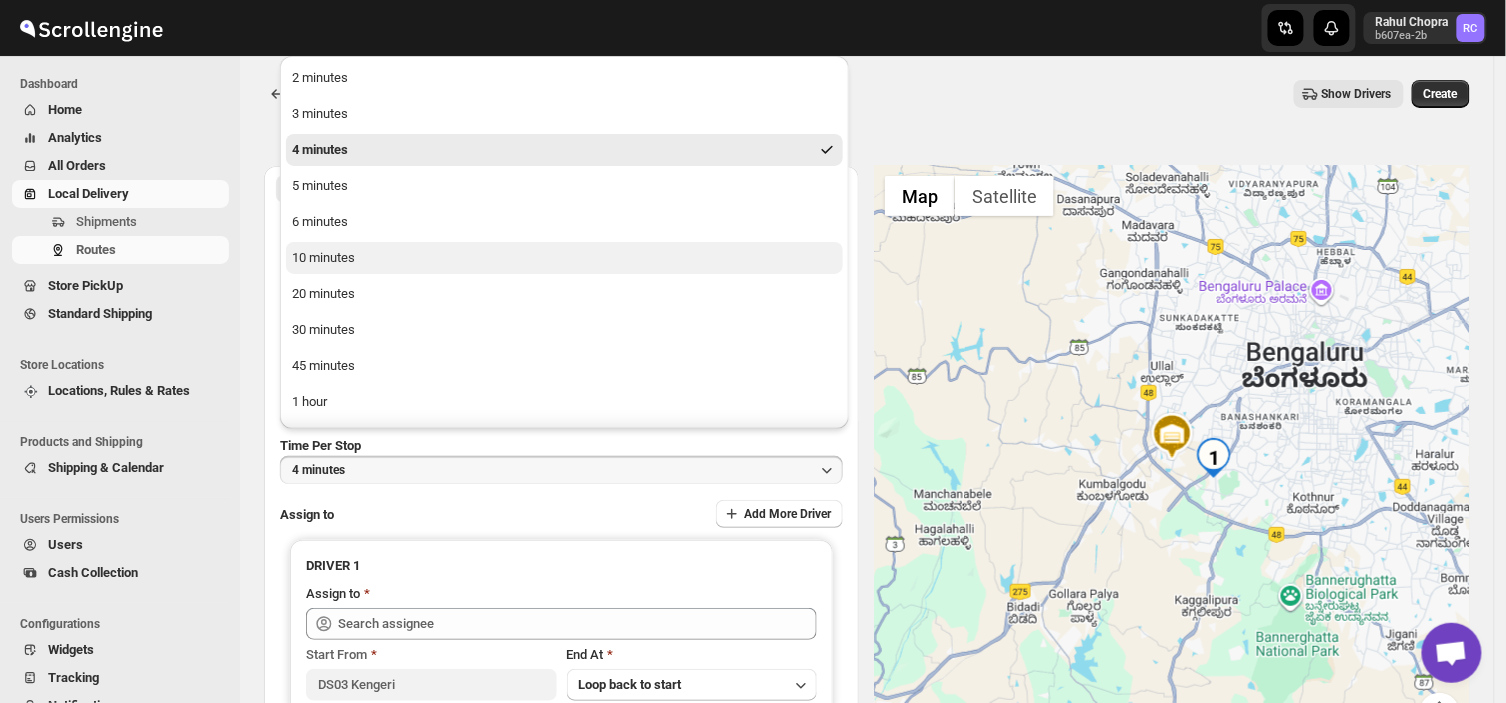 drag, startPoint x: 361, startPoint y: 470, endPoint x: 358, endPoint y: 265, distance: 205.02196 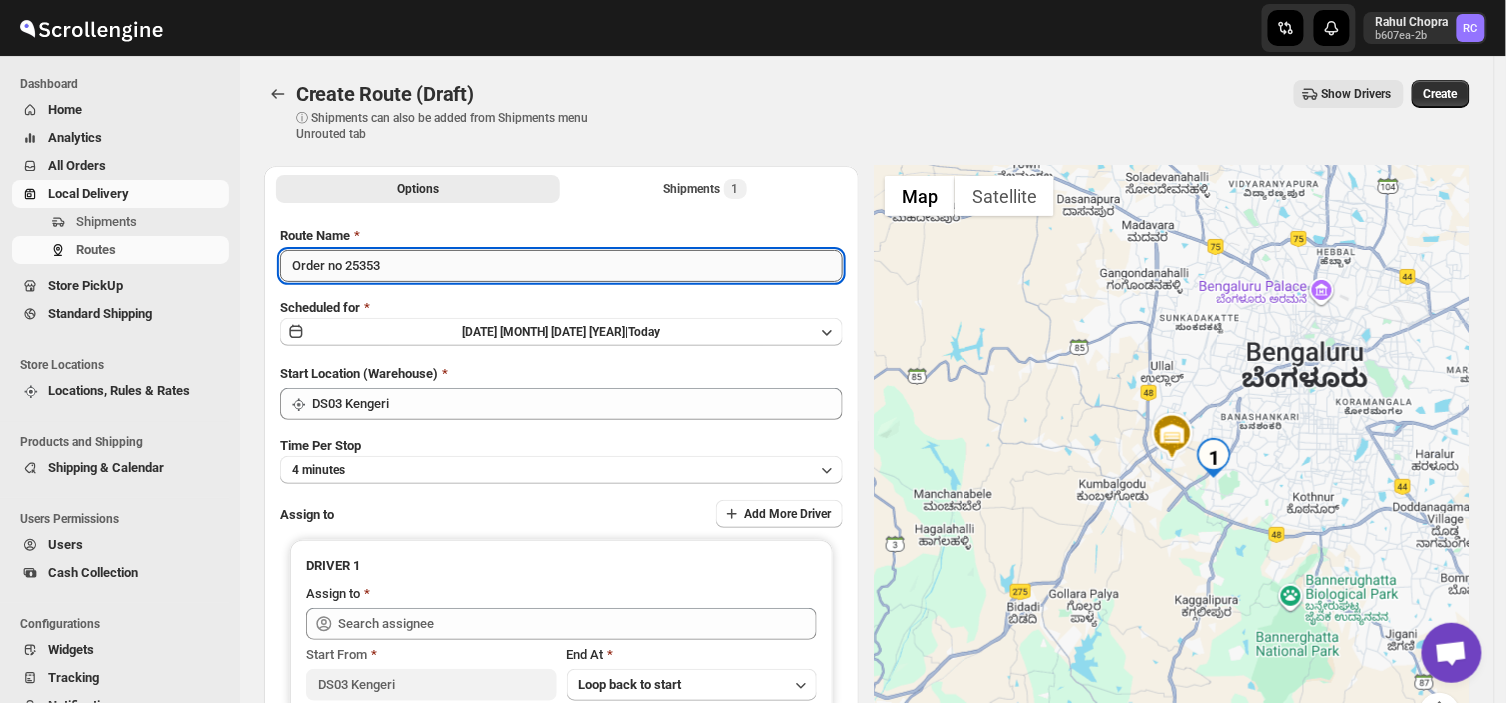 click on "Order no 25353" at bounding box center (561, 266) 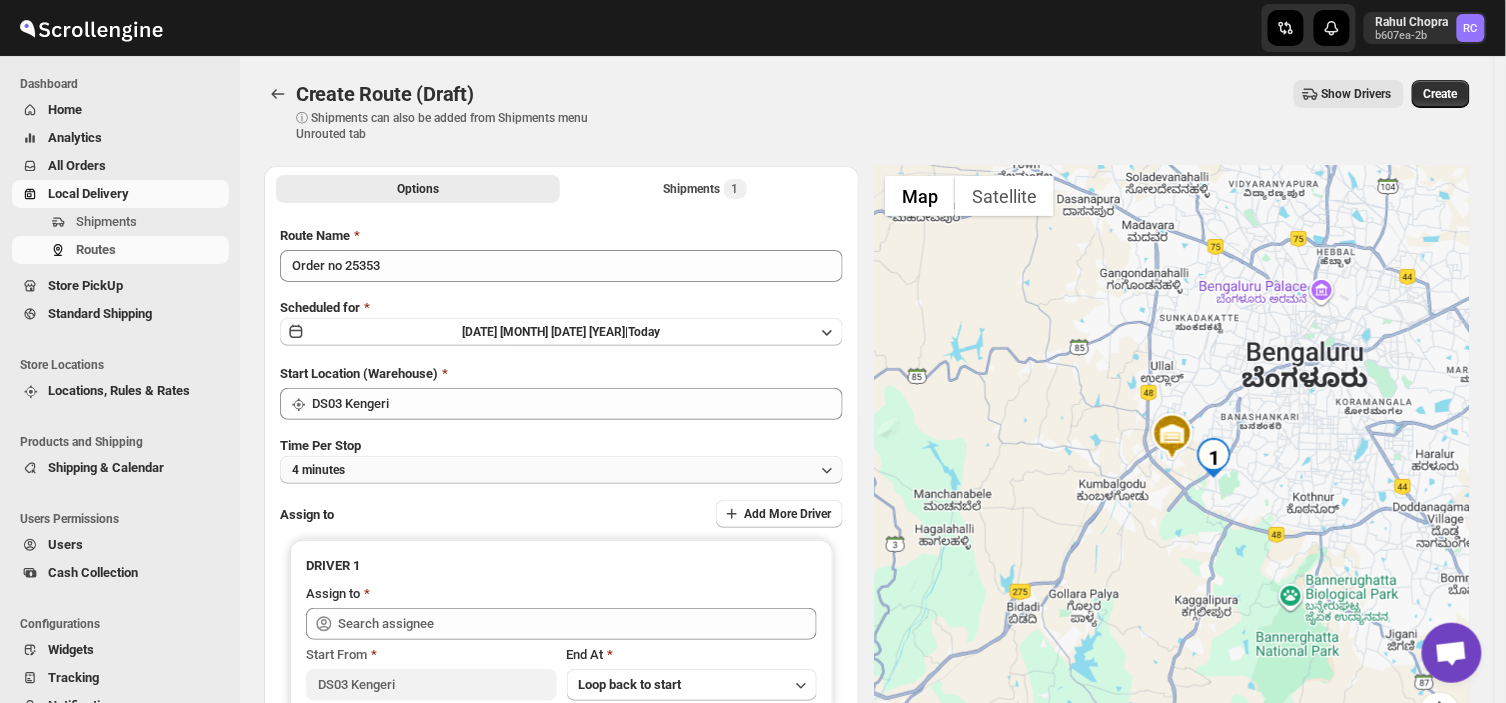 click on "4 minutes" at bounding box center [561, 470] 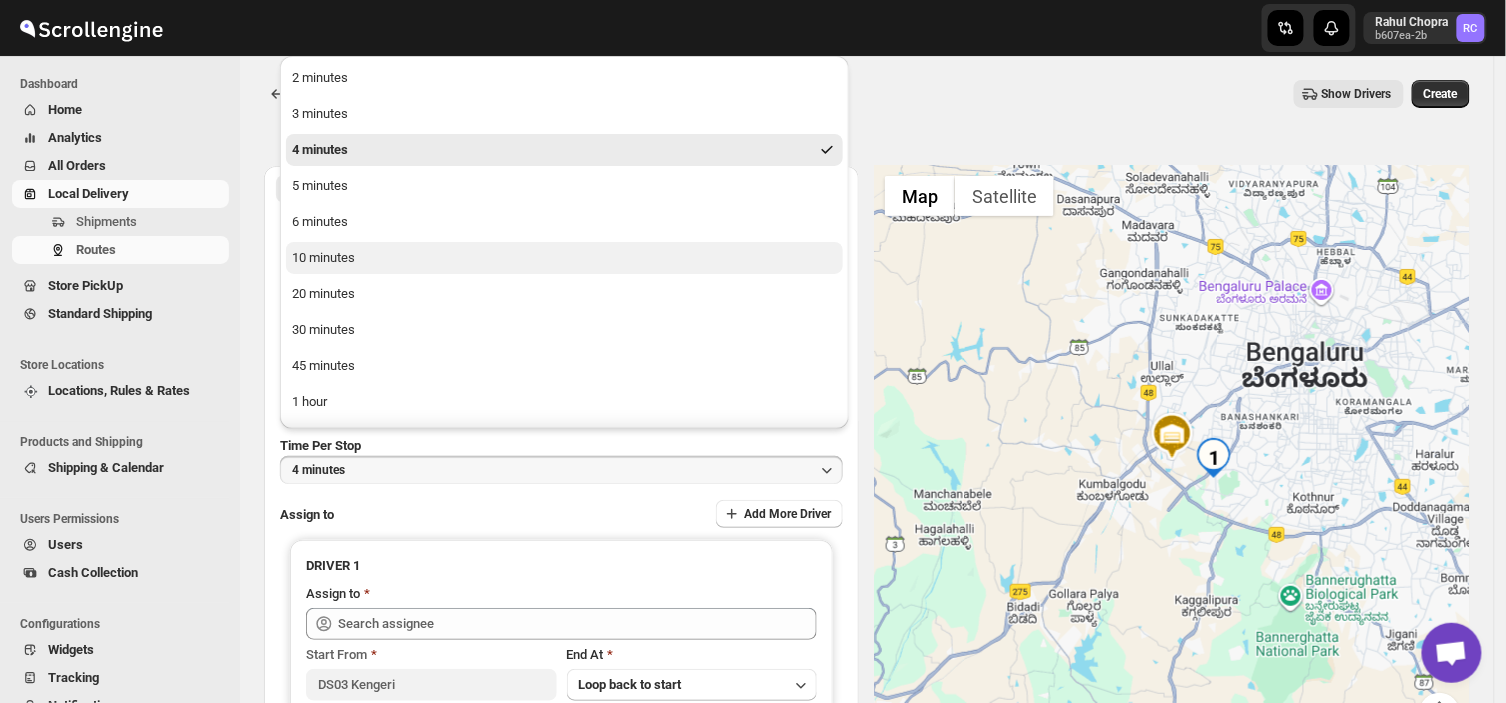 click on "10 minutes" at bounding box center (323, 258) 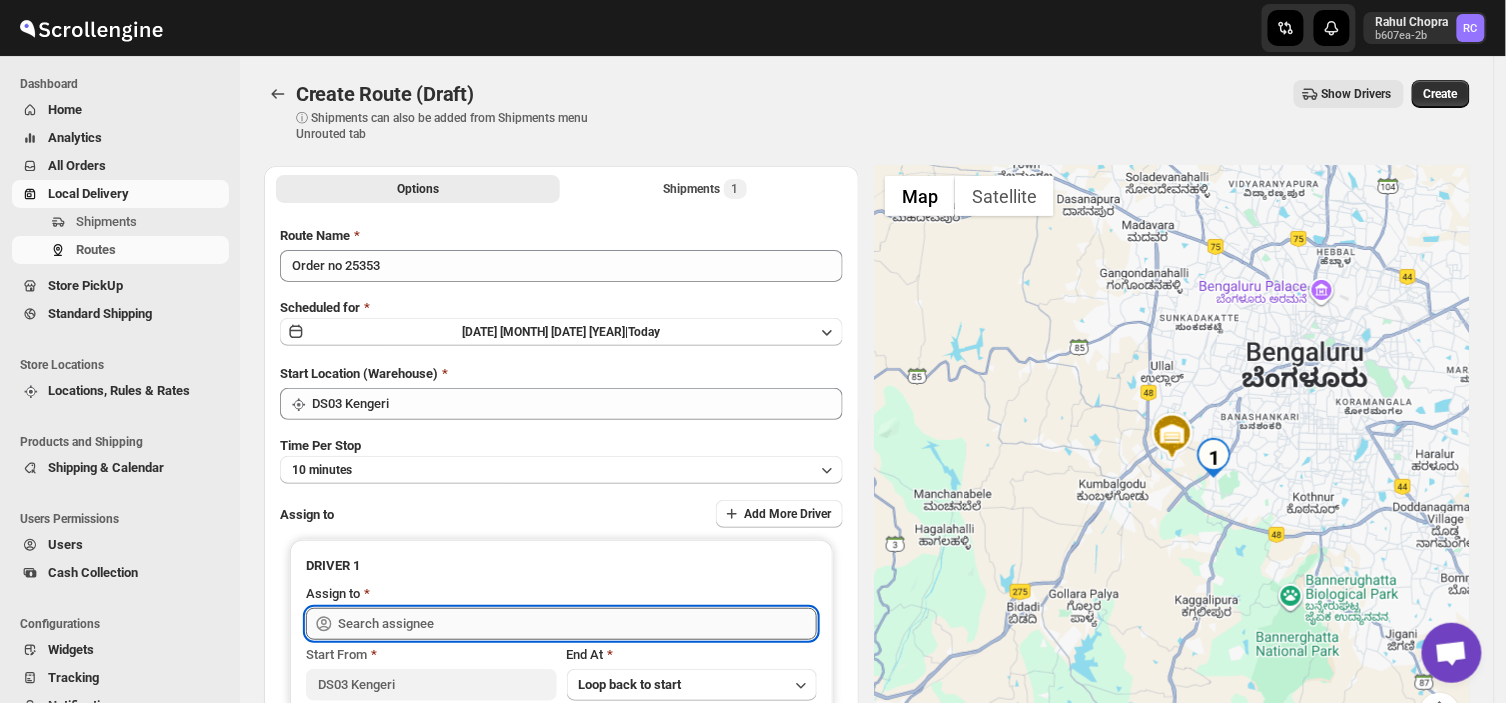 click at bounding box center [577, 624] 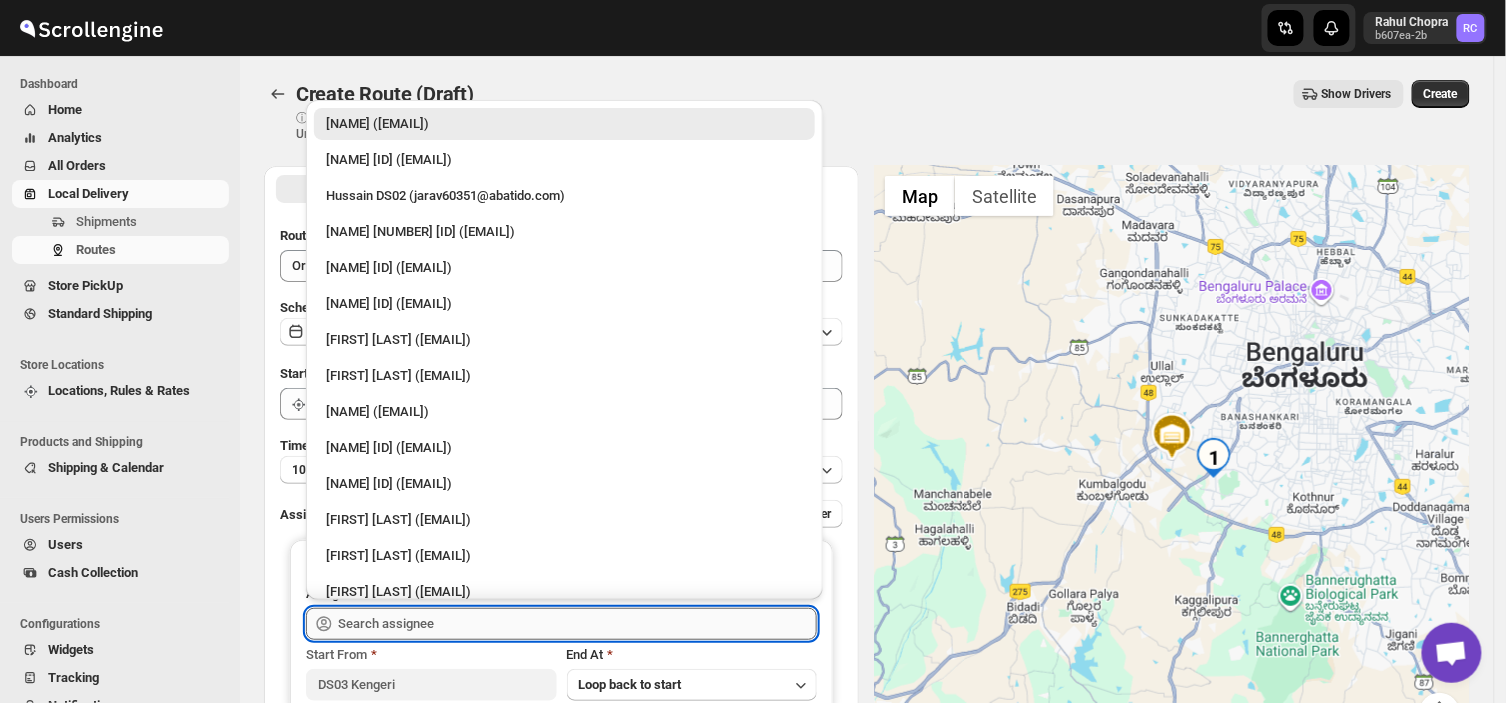 click at bounding box center [577, 624] 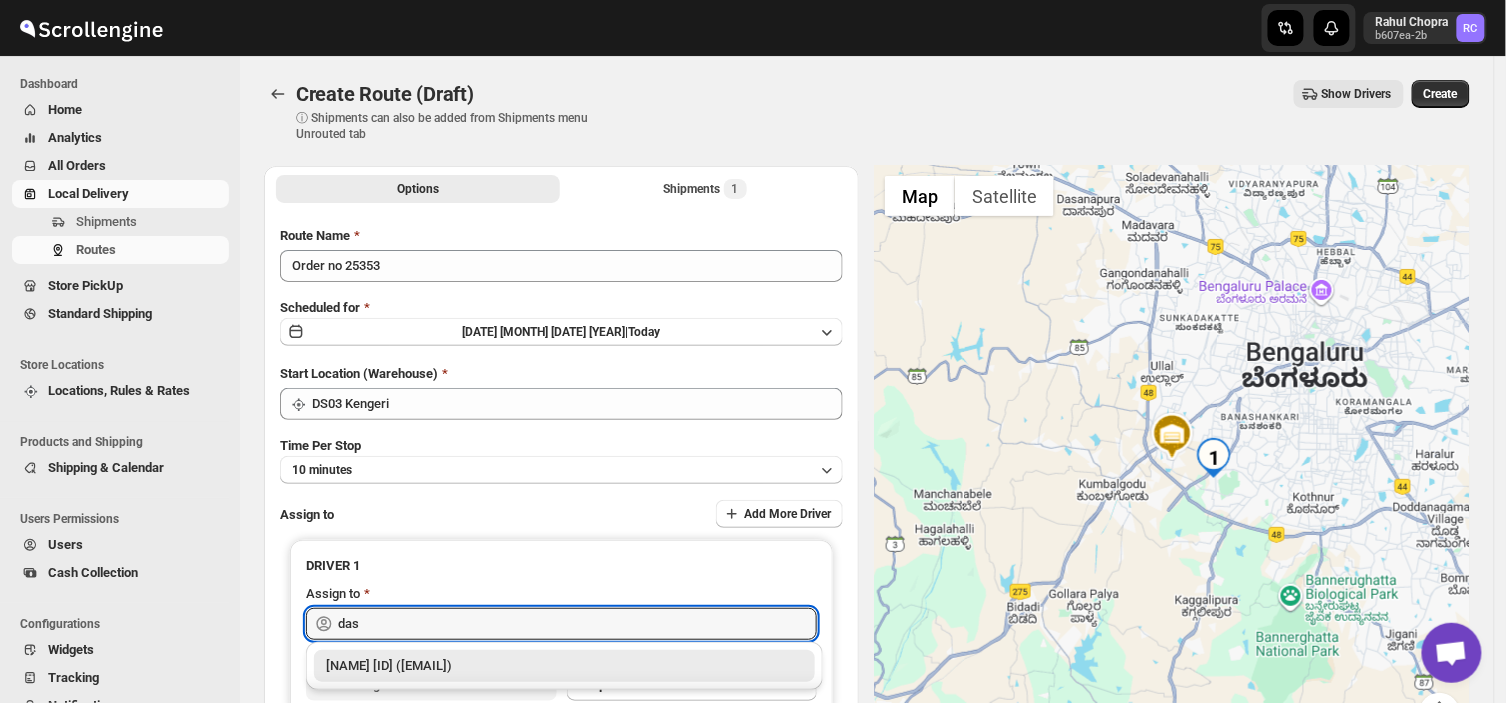 click on "[NAME] [ID] ([EMAIL])" at bounding box center (564, 666) 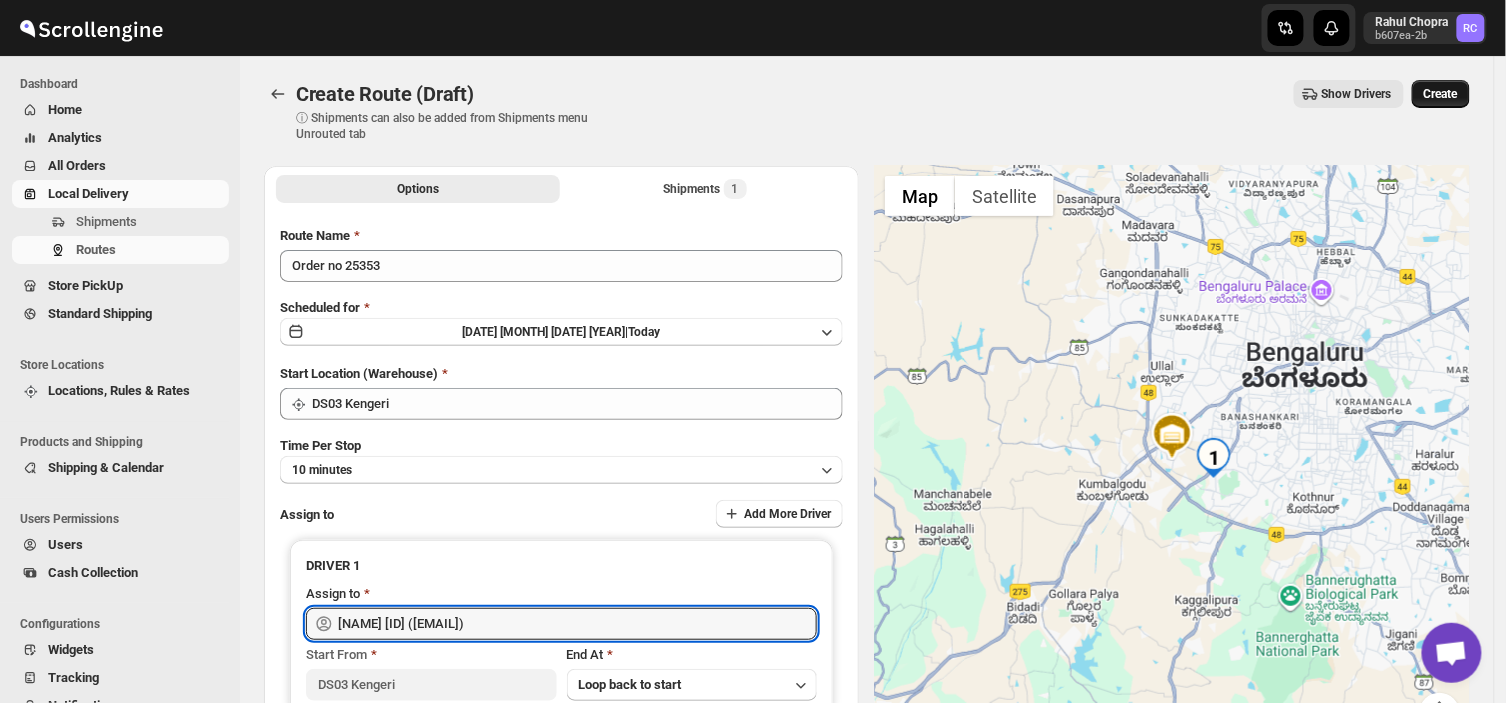 type on "[NAME] [ID] ([EMAIL])" 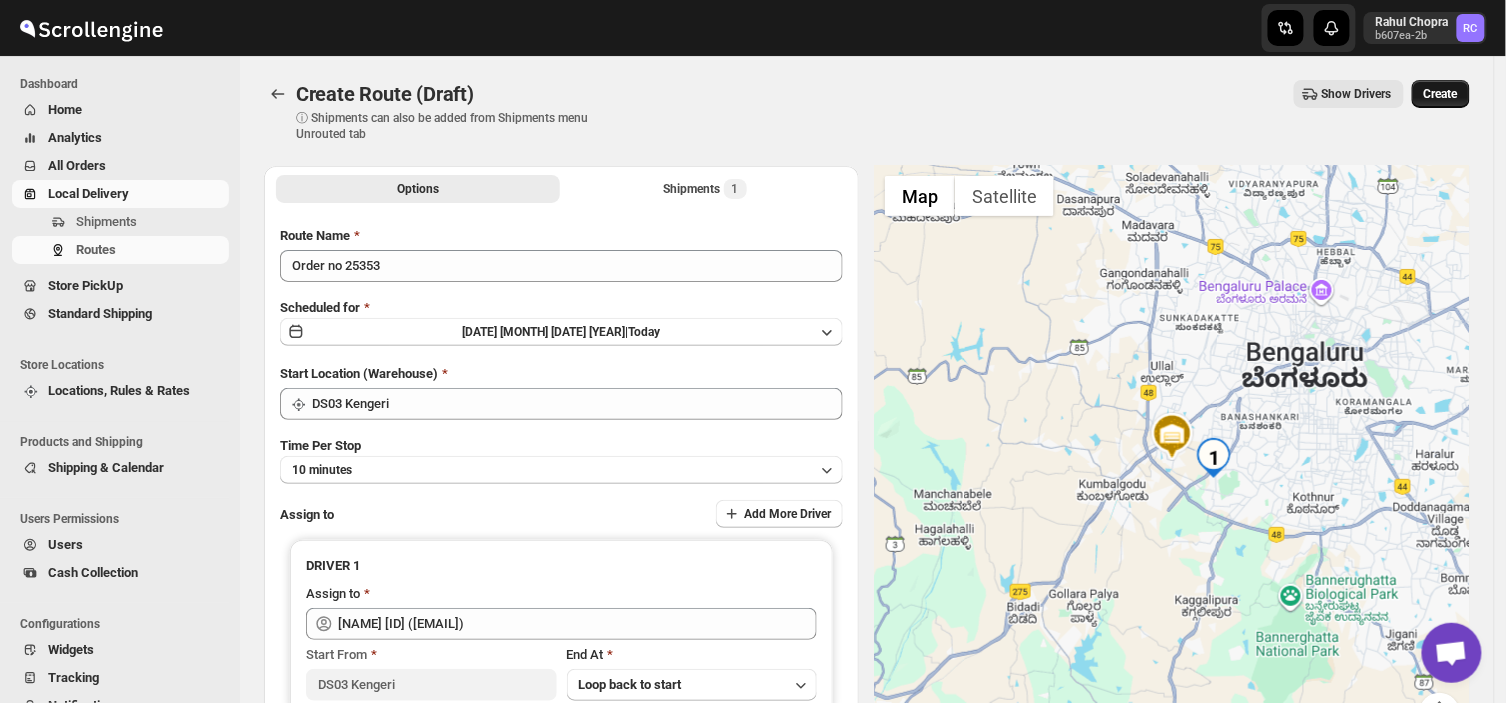 click on "Create" at bounding box center [1441, 94] 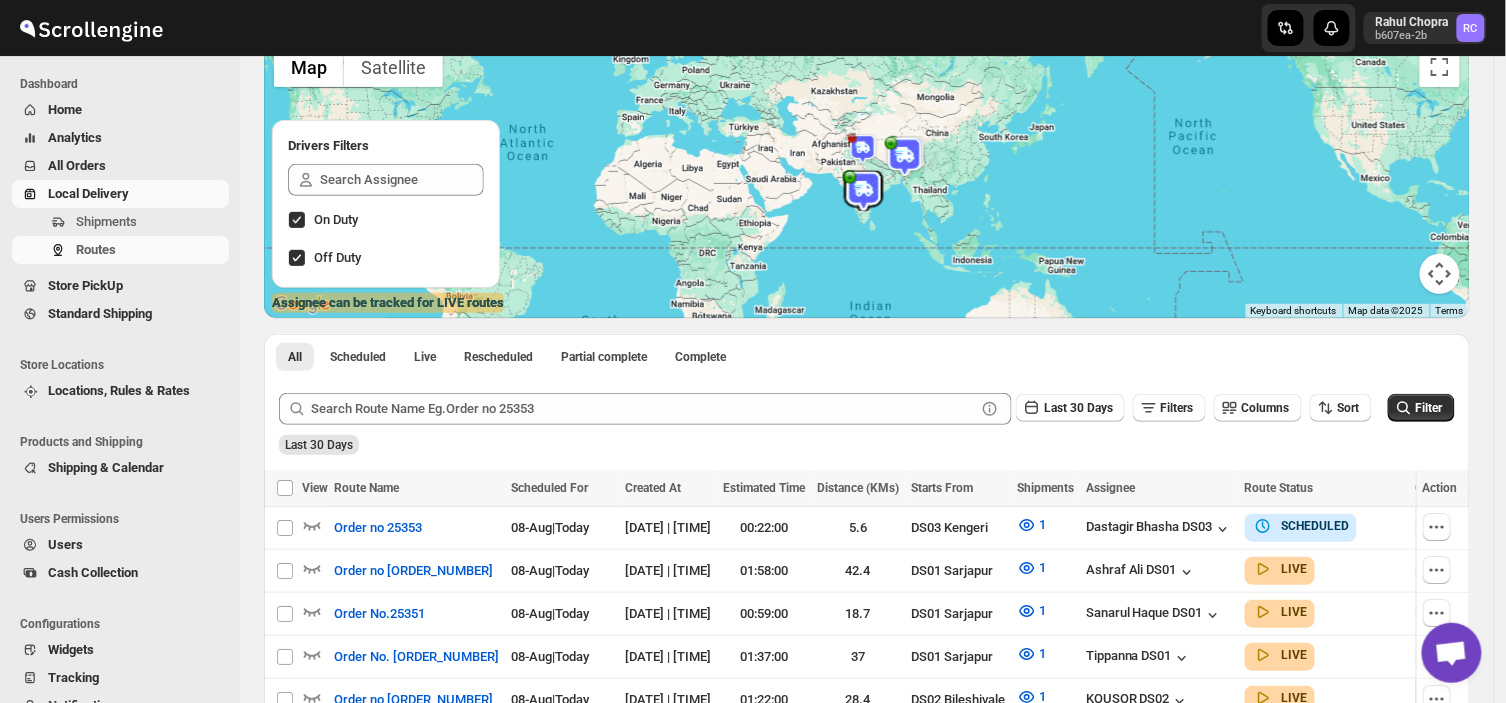 scroll, scrollTop: 0, scrollLeft: 0, axis: both 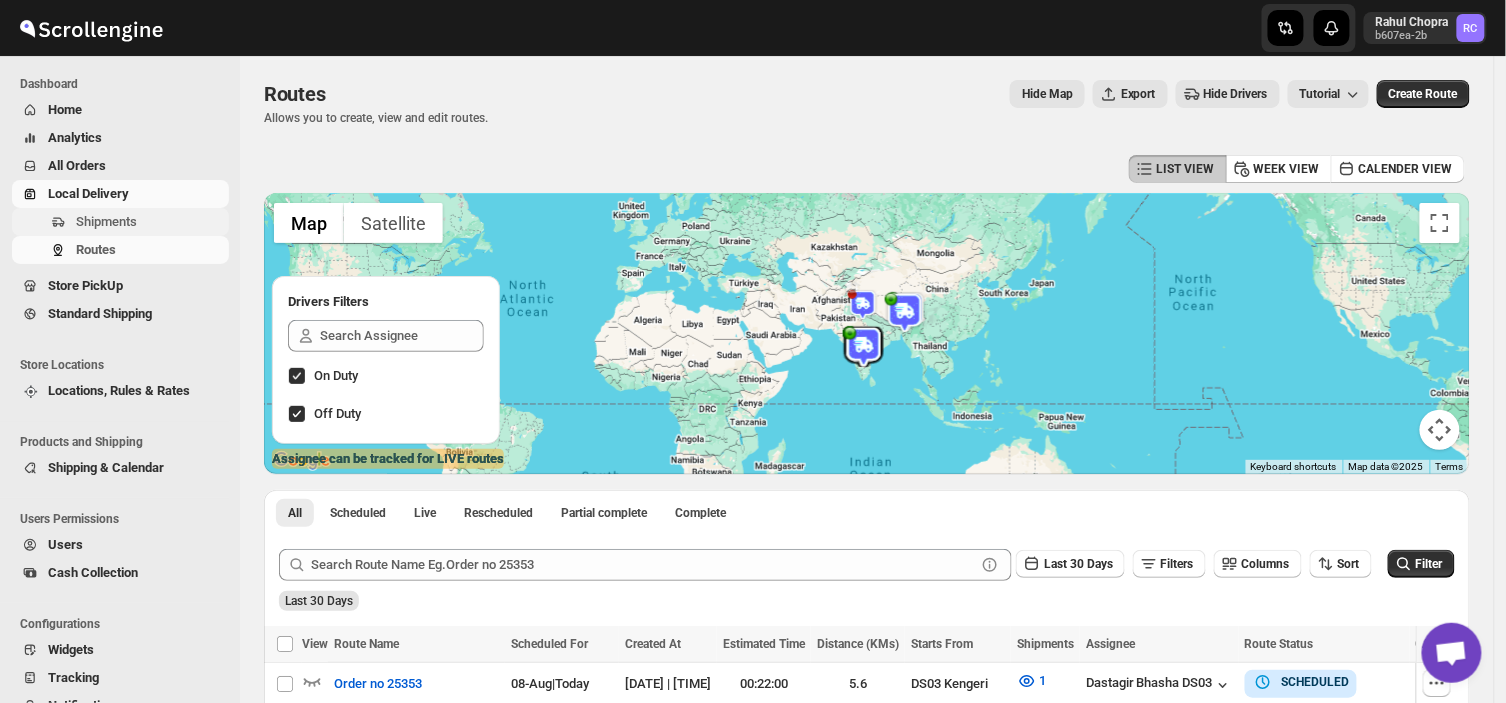 click on "Shipments" at bounding box center (150, 222) 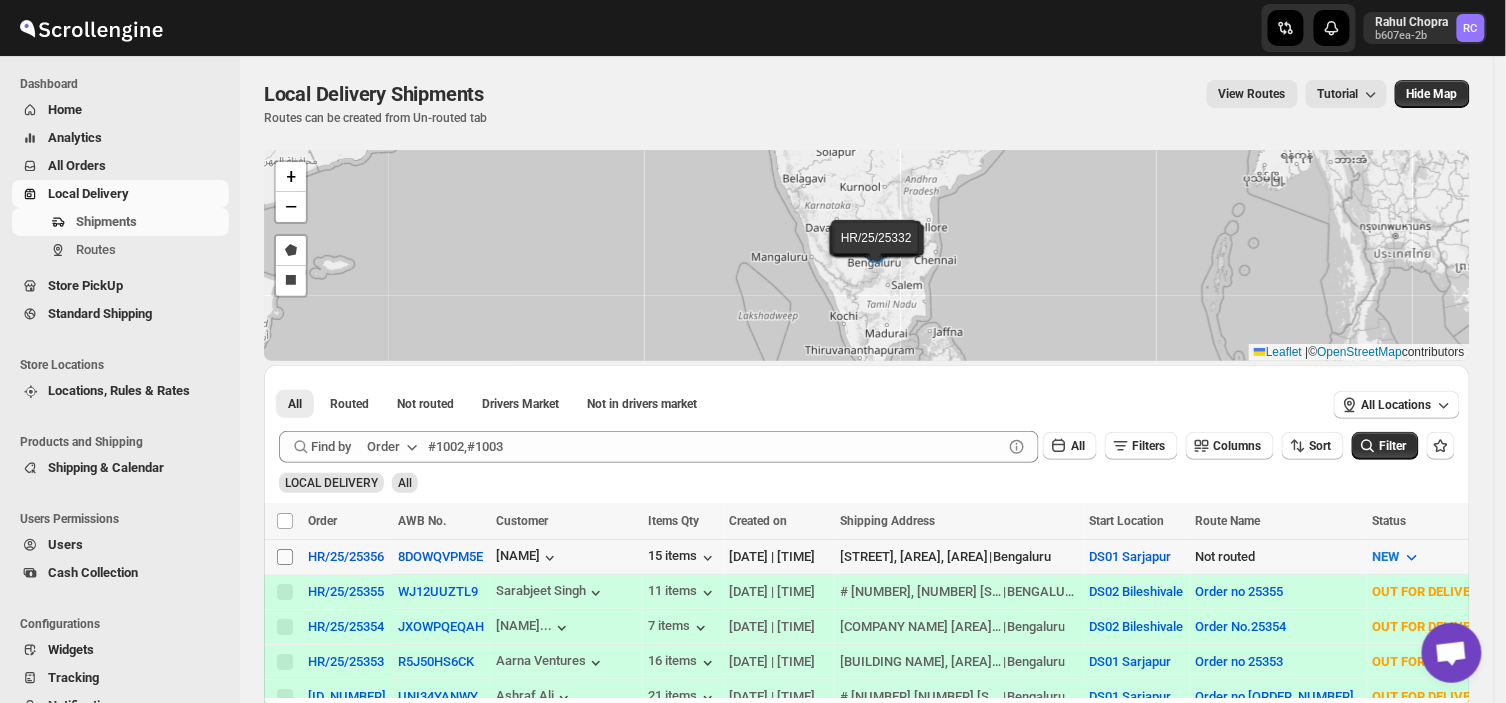 click on "Select shipment" at bounding box center [285, 557] 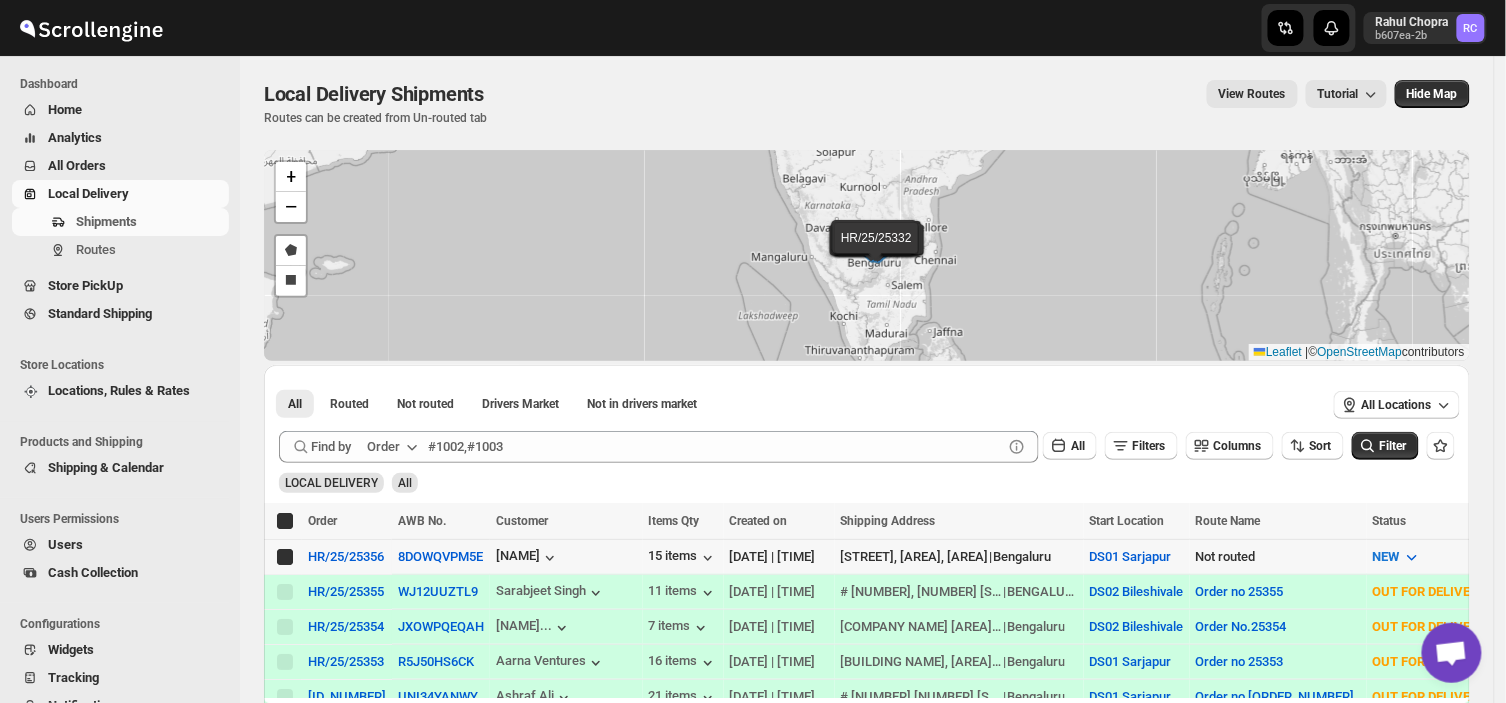 checkbox on "true" 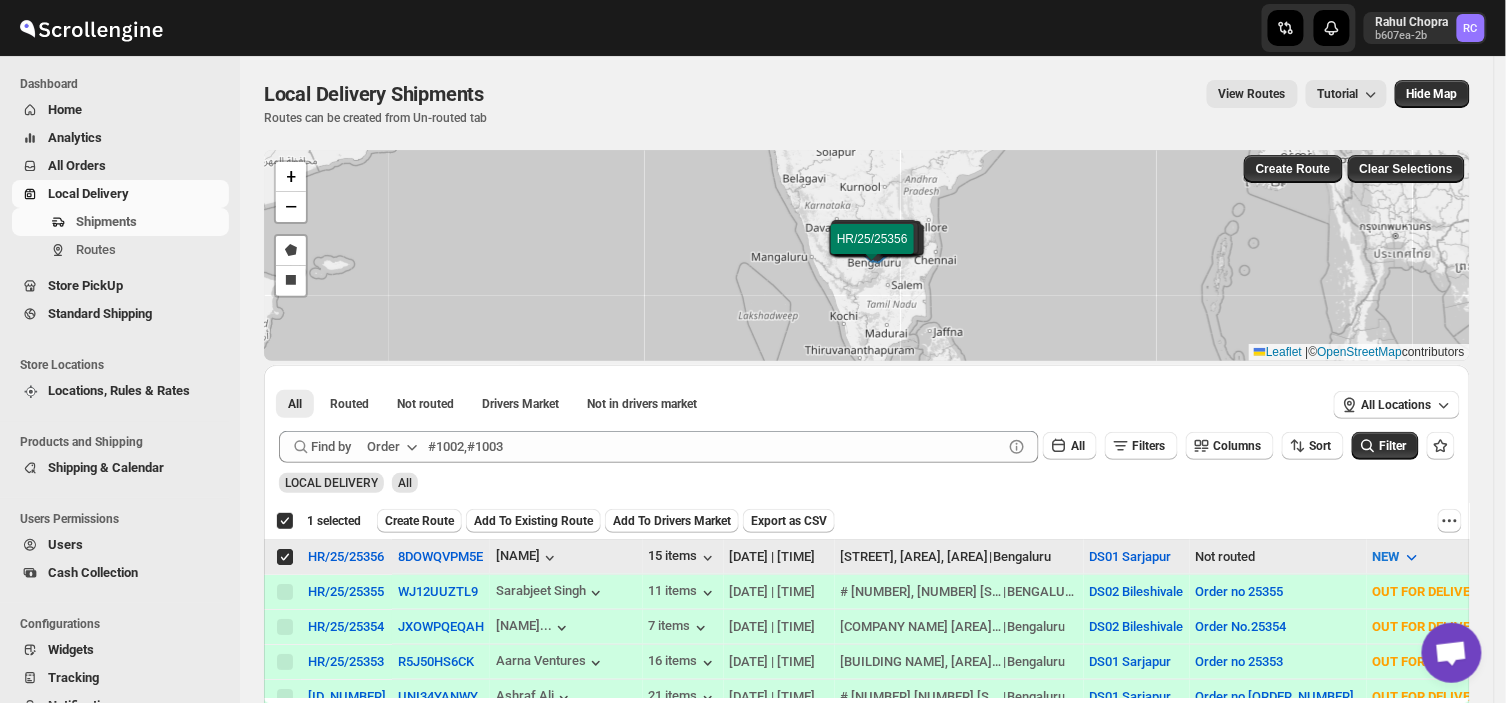 click on "Select shipment" at bounding box center [285, 557] 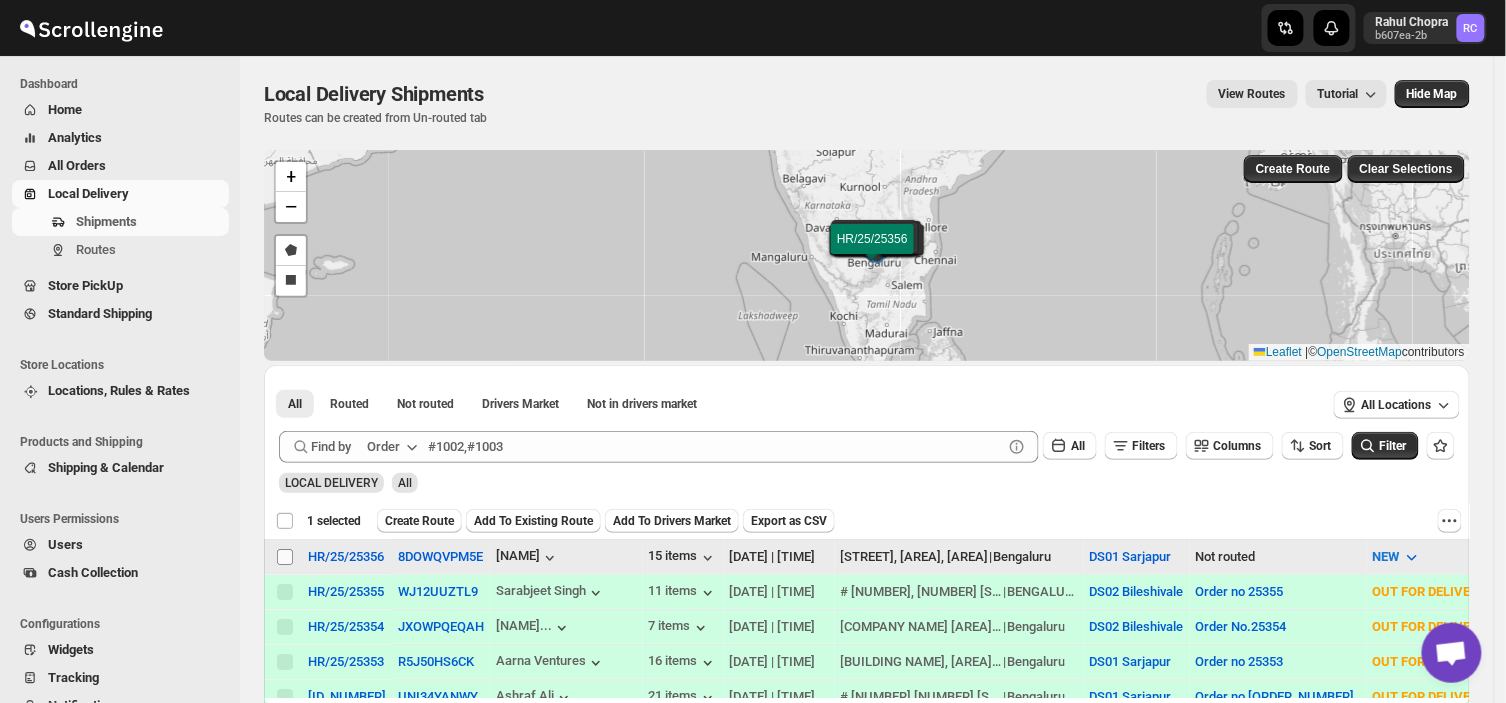 checkbox on "false" 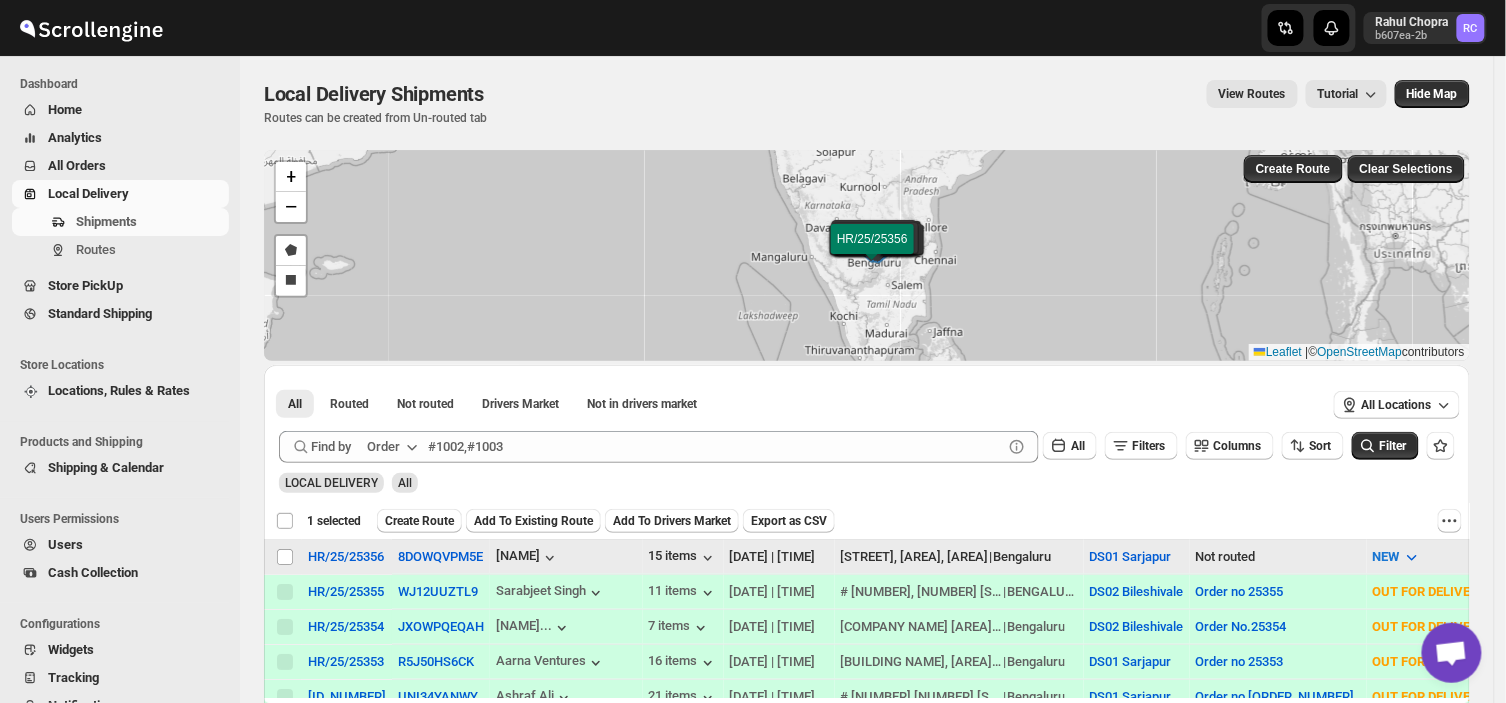 click on "Deselect shipment 1 selected Create Route Add To Existing Route Add To Drivers Market Export as CSV Create Route Add To Existing Route Add To Drivers Market Export as CSV" at bounding box center (869, 521) 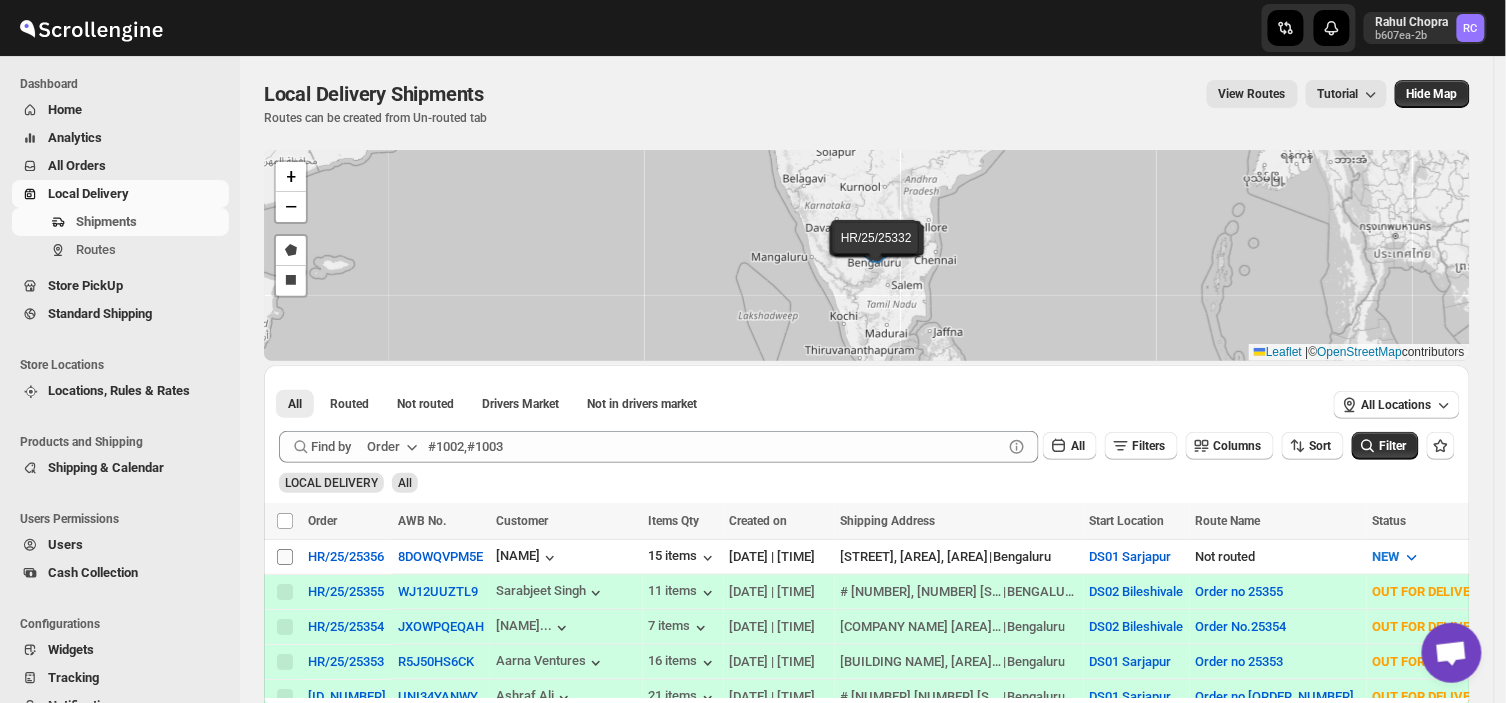 click on "Select shipment" at bounding box center (285, 557) 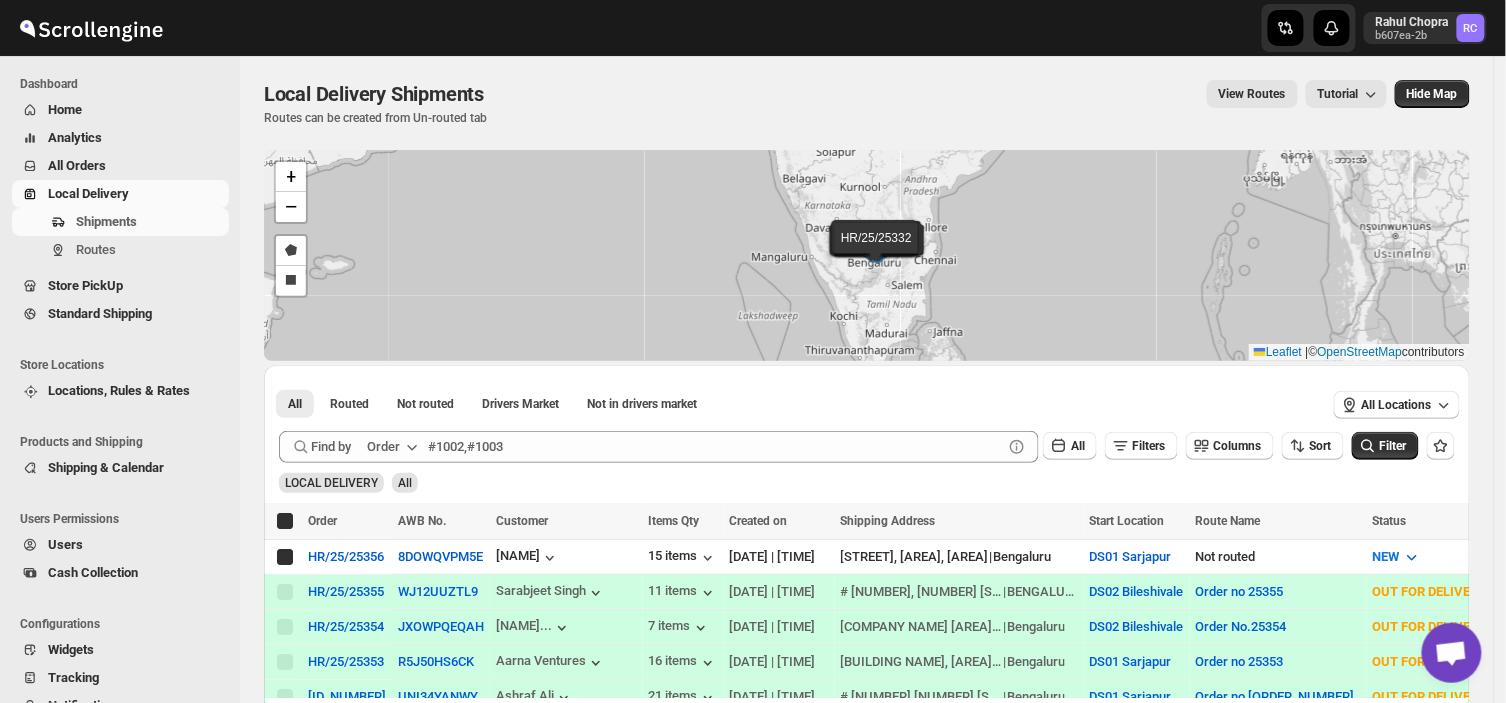 checkbox on "true" 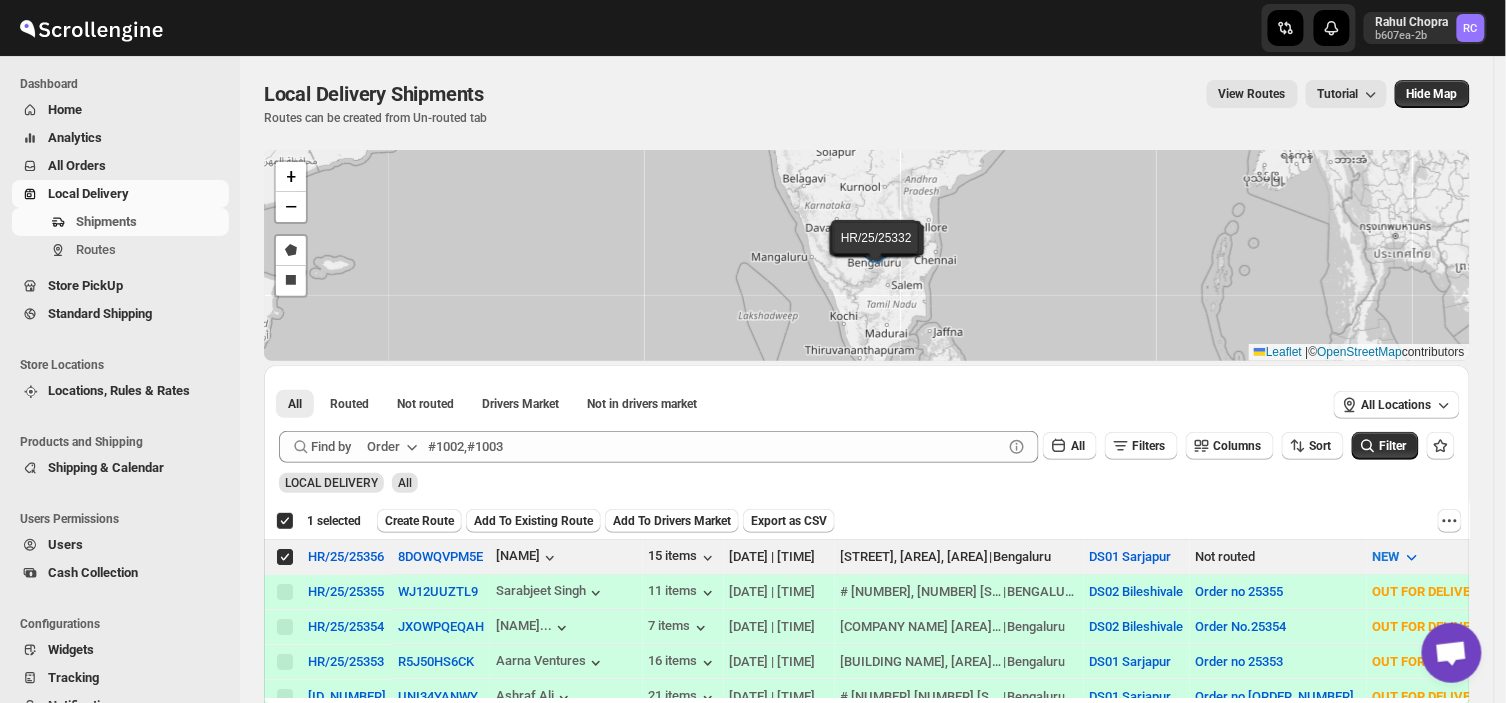 checkbox on "true" 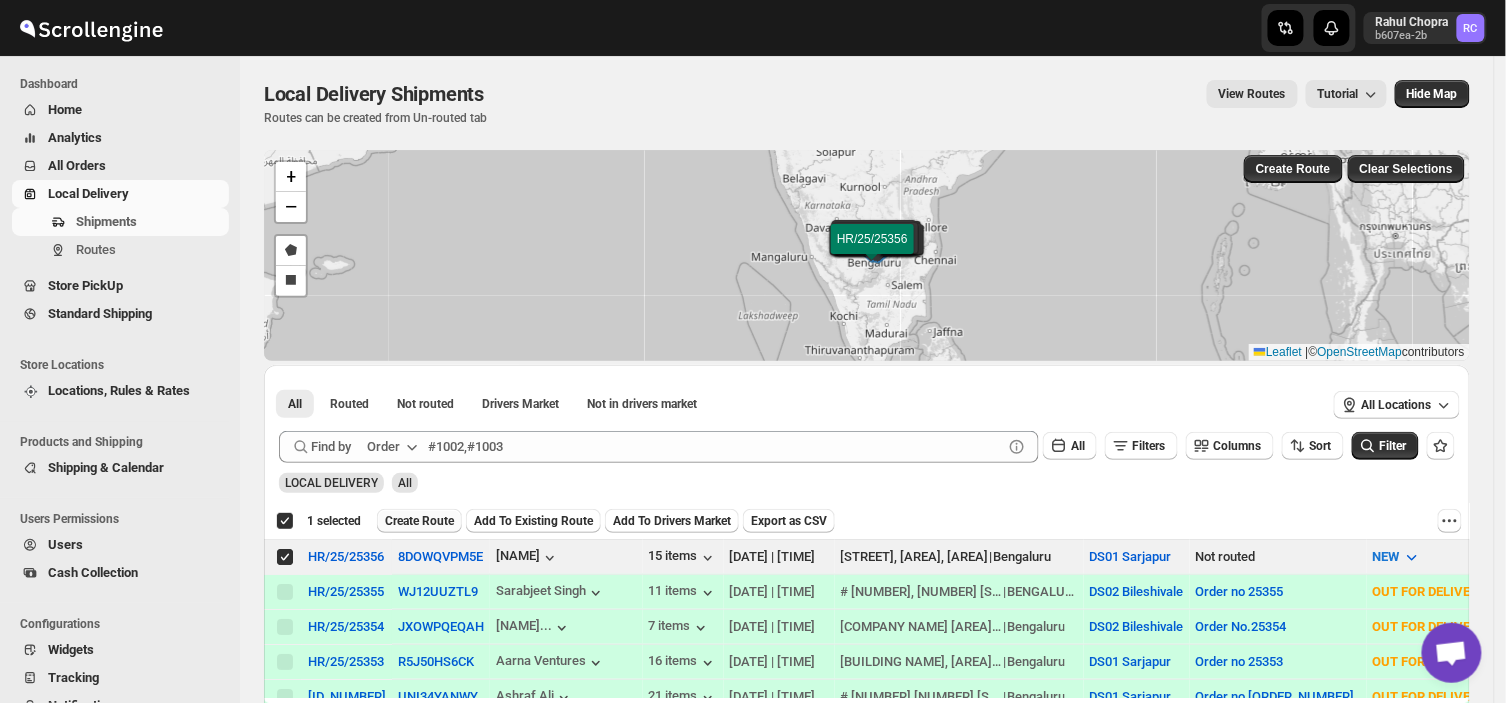 click on "Create Route" at bounding box center (419, 521) 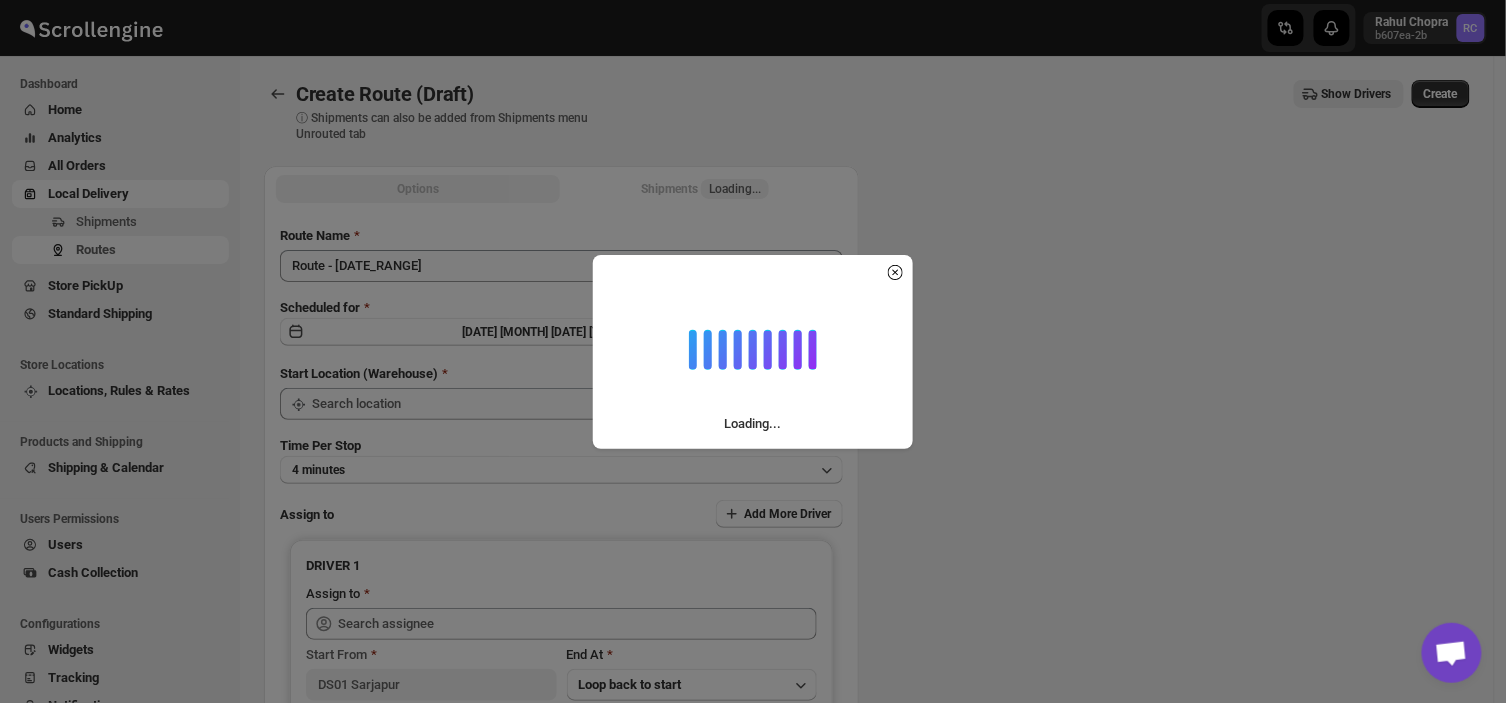 type on "DS01 Sarjapur" 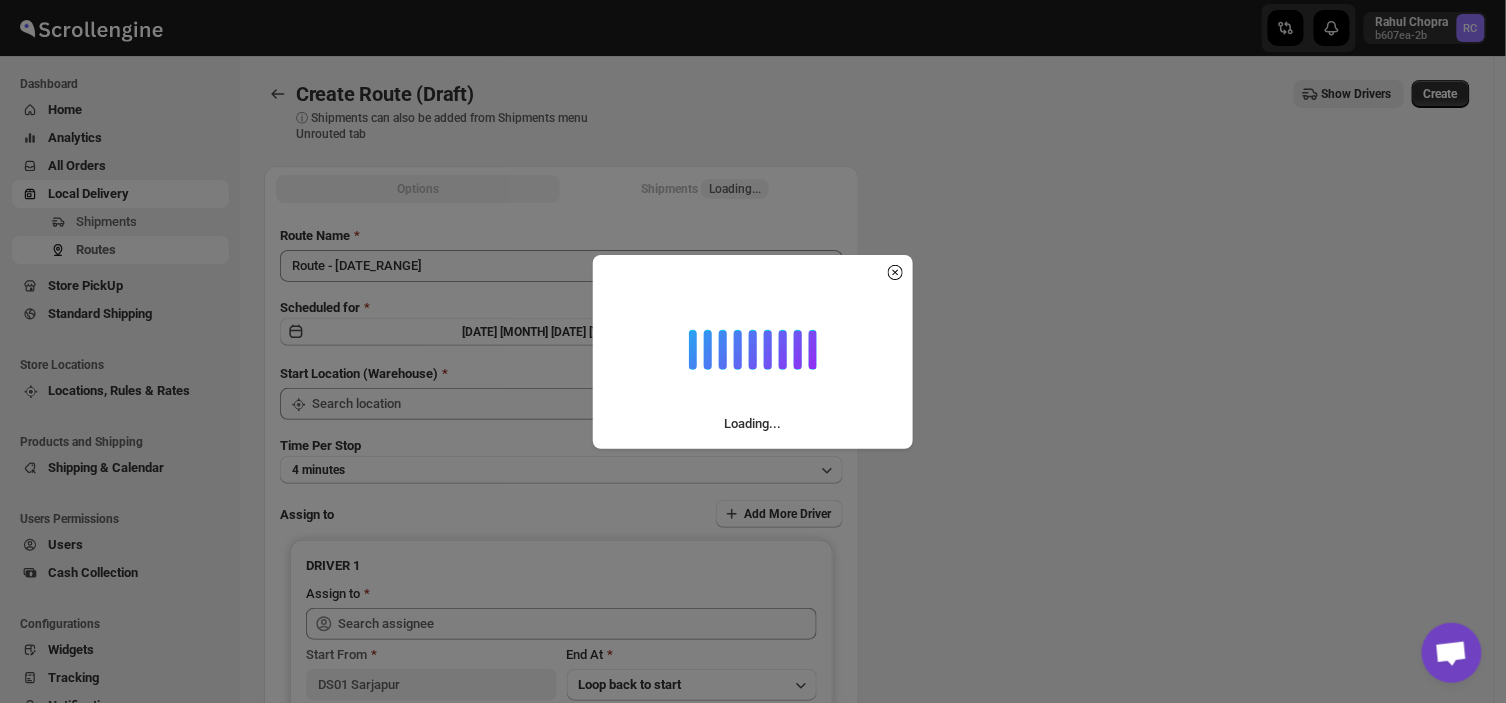 type on "DS01 Sarjapur" 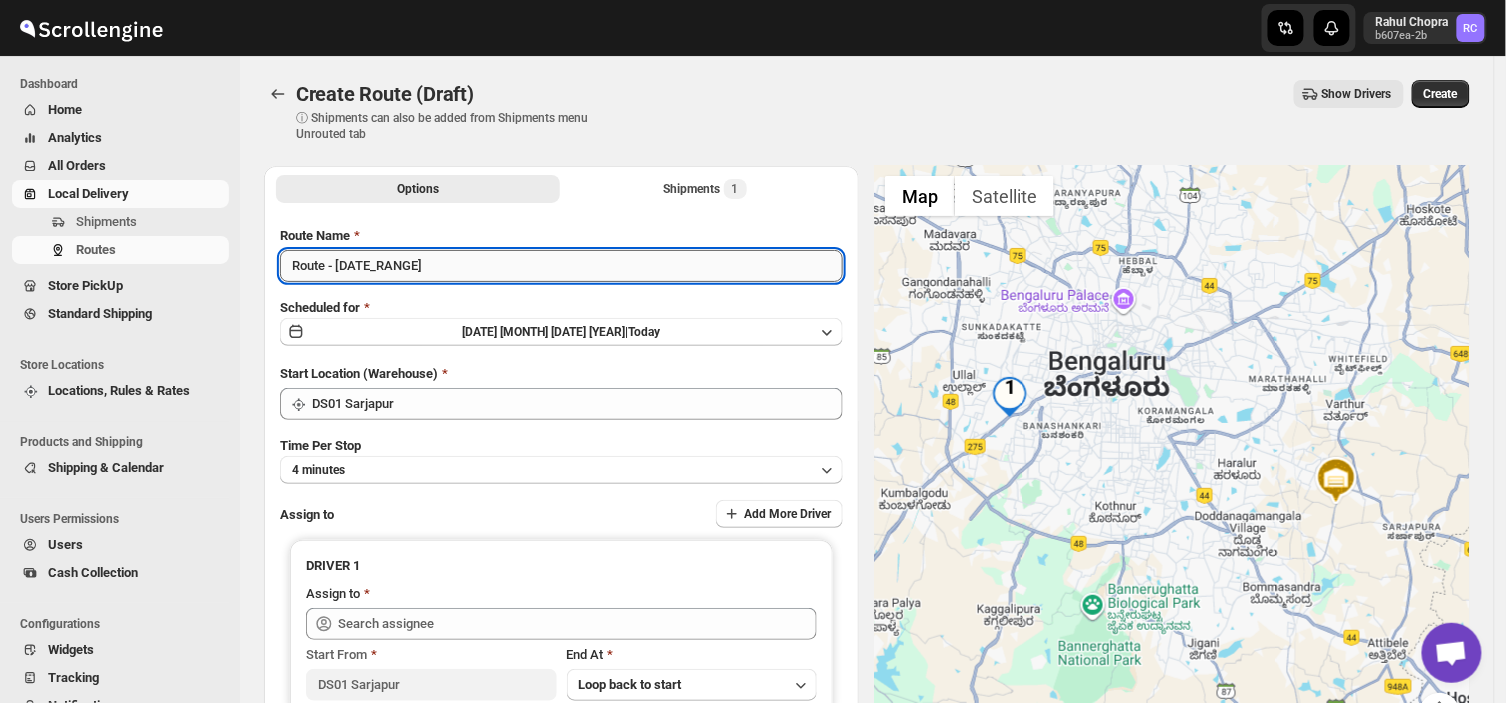 click on "Route - [DATE_RANGE]" at bounding box center [561, 266] 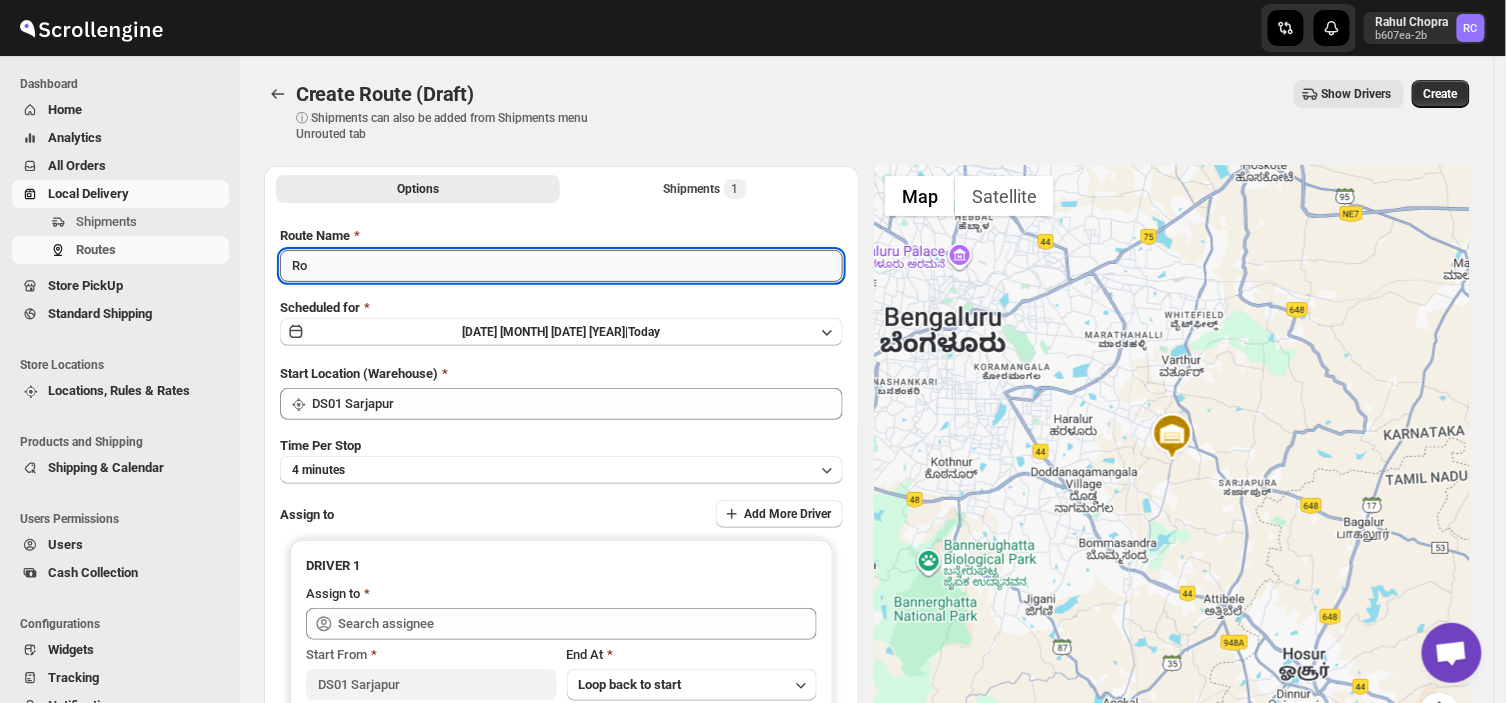 type on "R" 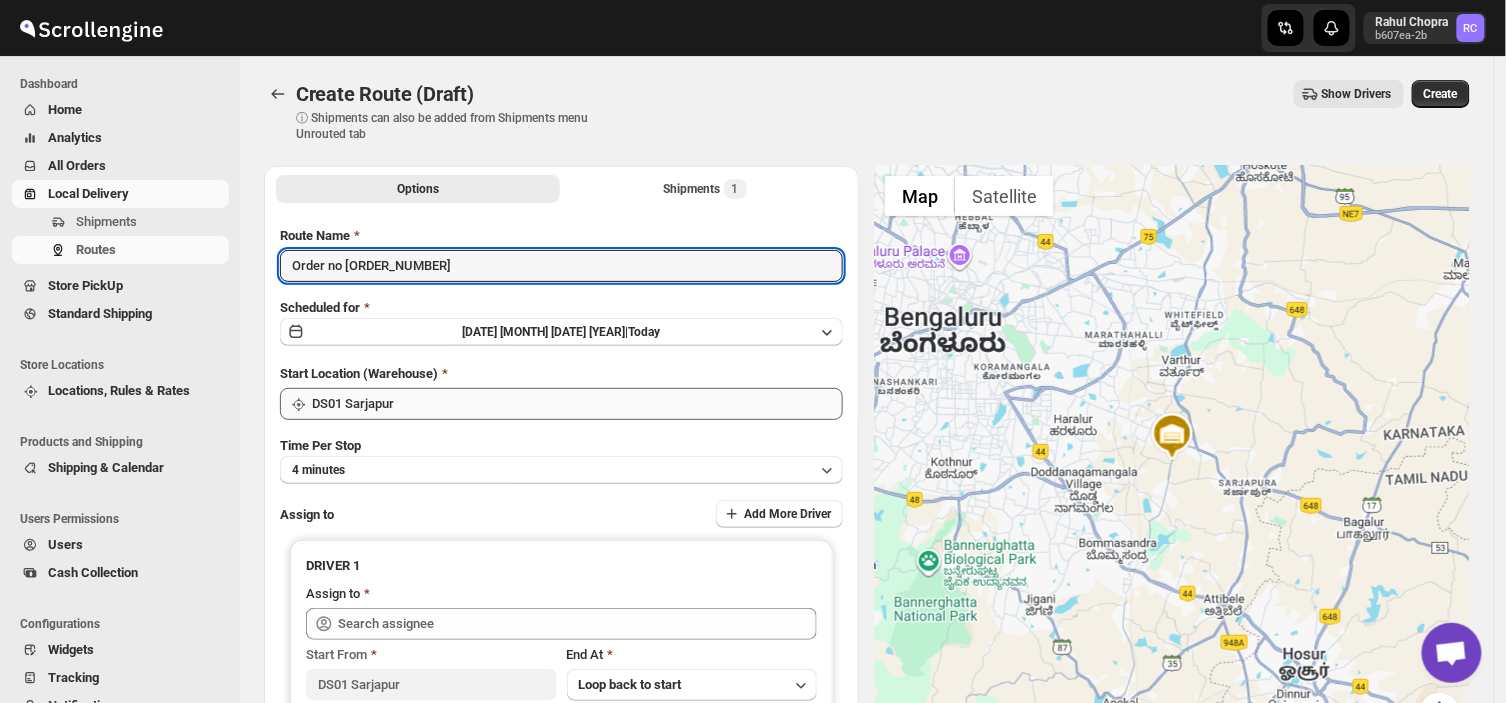 type on "Order no [ORDER_NUMBER]" 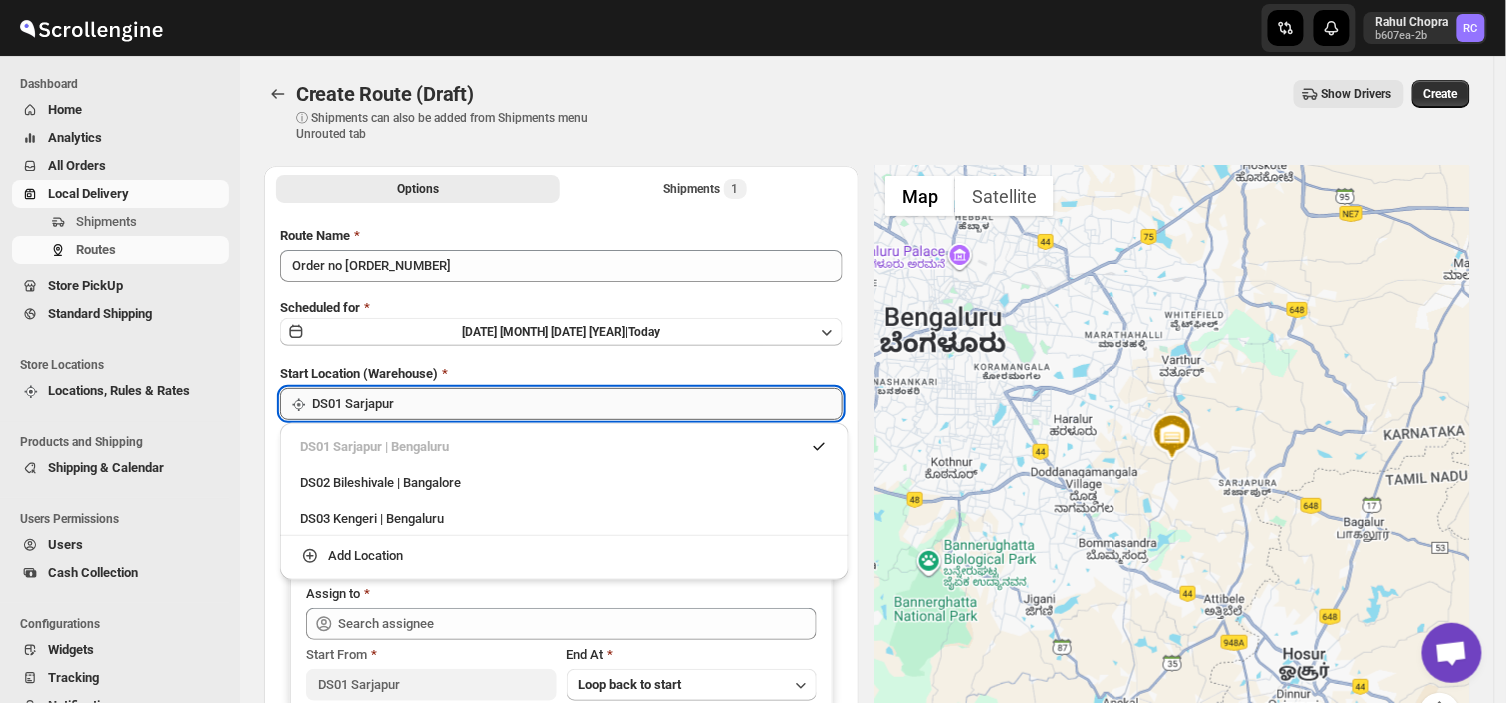 click on "DS01 Sarjapur" at bounding box center (577, 404) 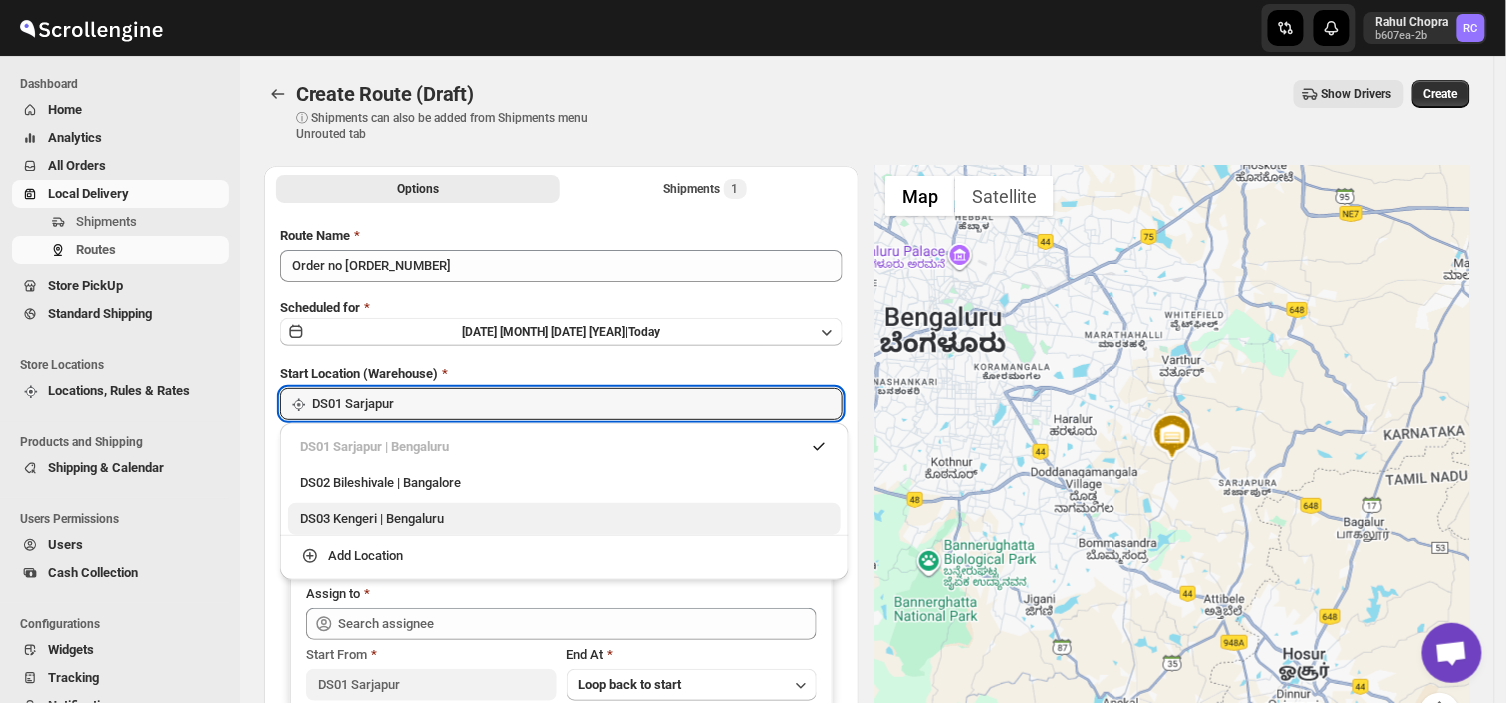 click on "DS03 Kengeri | Bengaluru" at bounding box center [564, 519] 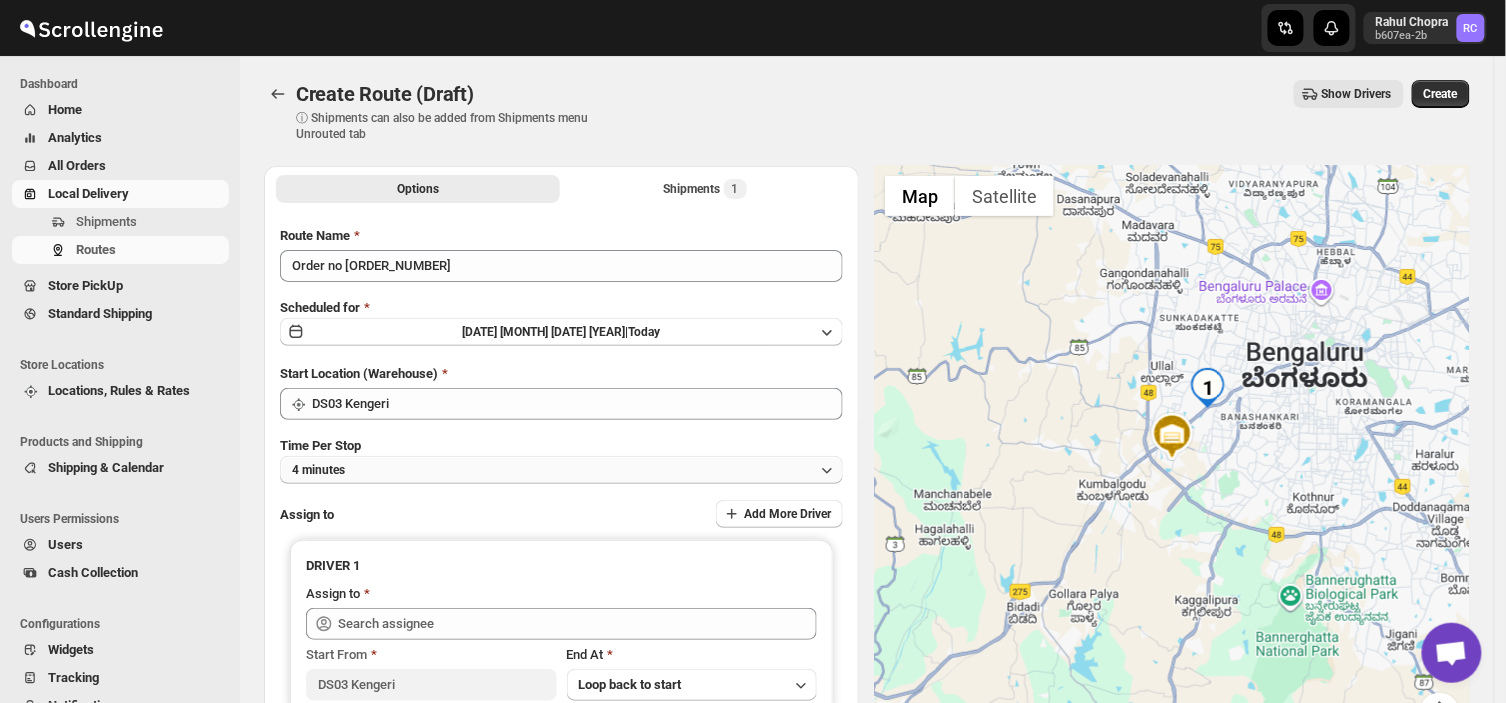 click on "4 minutes" at bounding box center [561, 470] 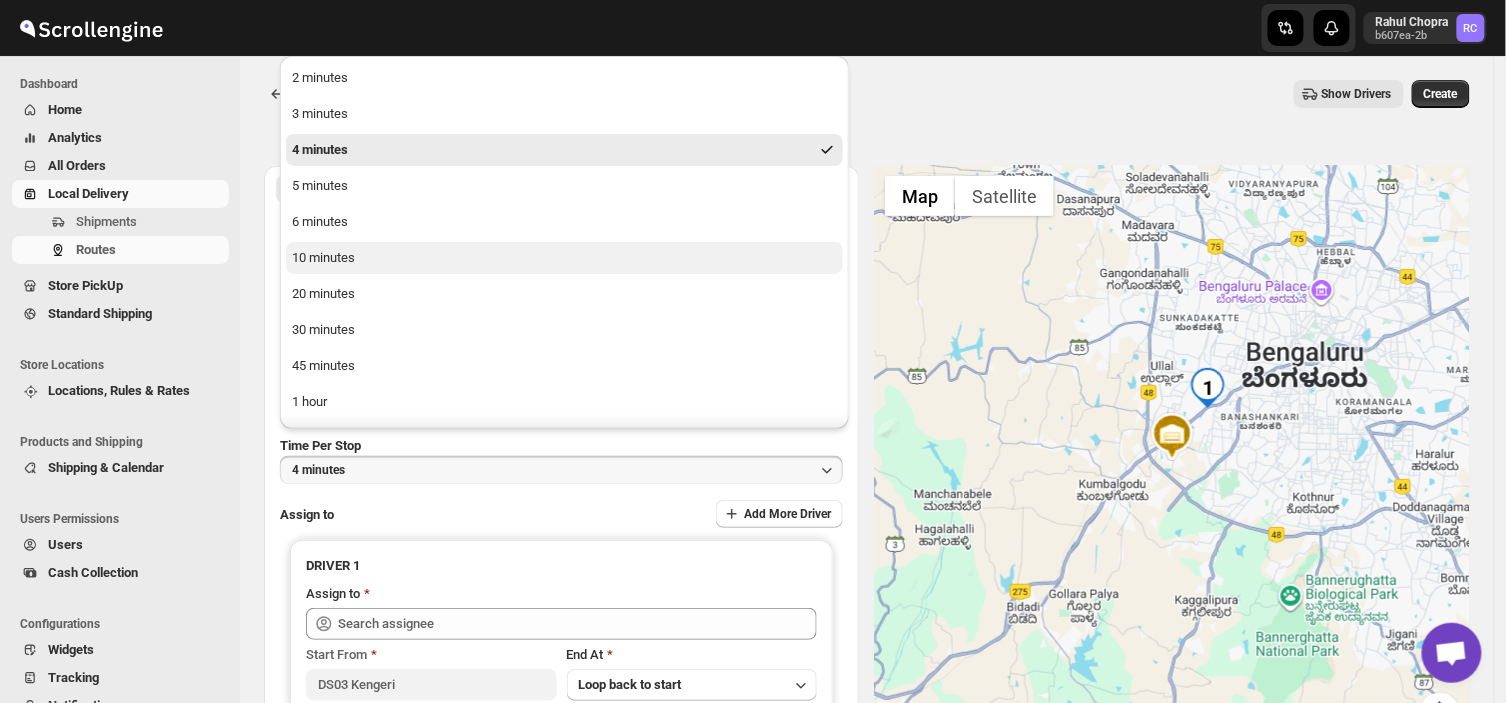 click on "10 minutes" at bounding box center [323, 258] 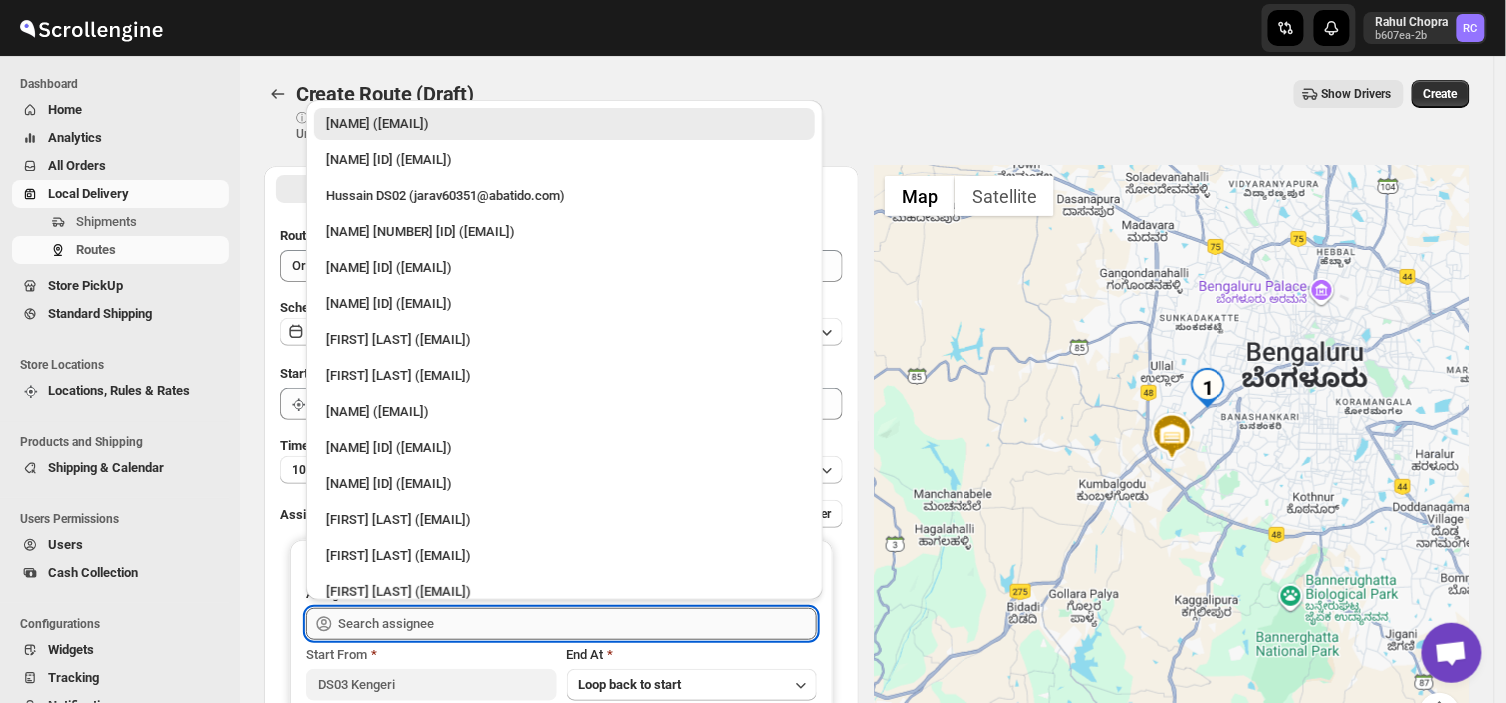 click at bounding box center (577, 624) 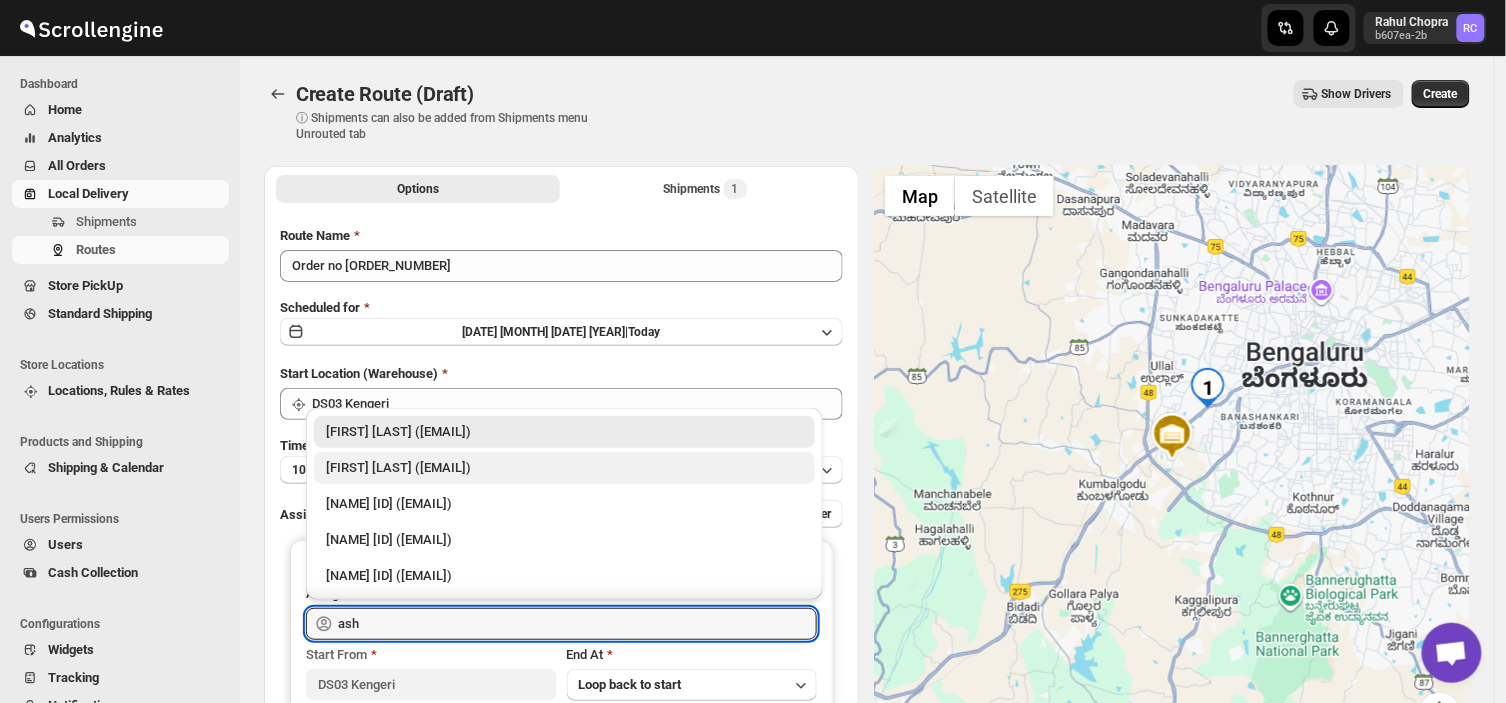 click on "[FIRST] [LAST] ([EMAIL])" at bounding box center (564, 468) 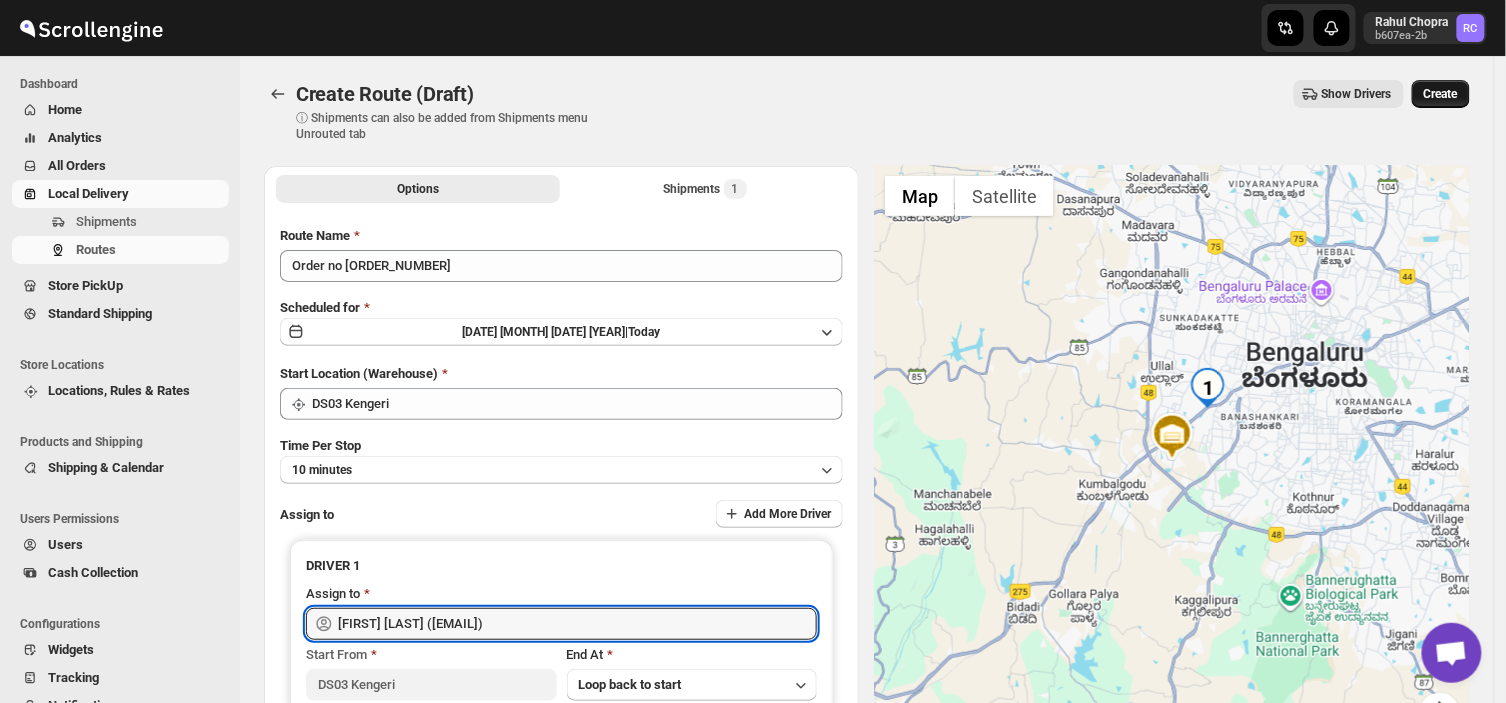 type on "[FIRST] [LAST] ([EMAIL])" 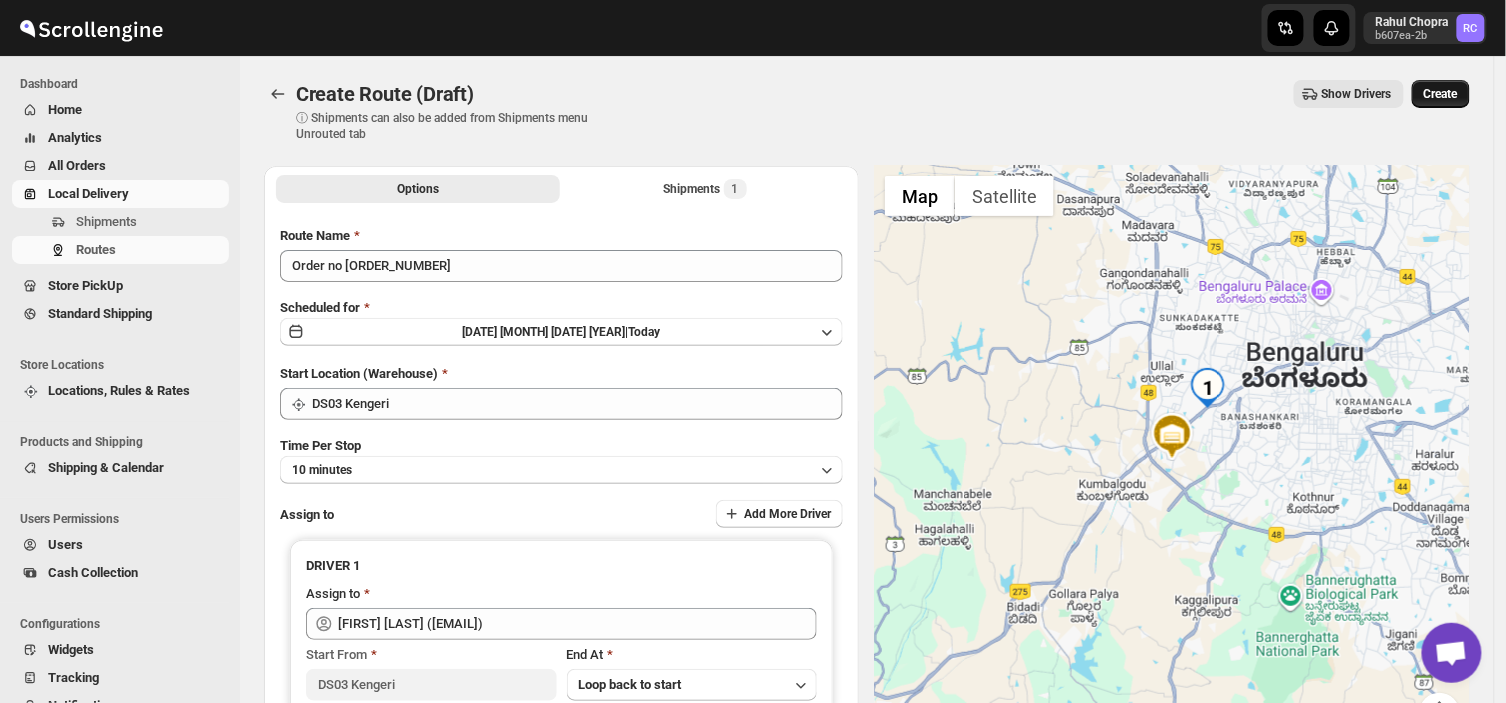 click on "Create" at bounding box center [1441, 94] 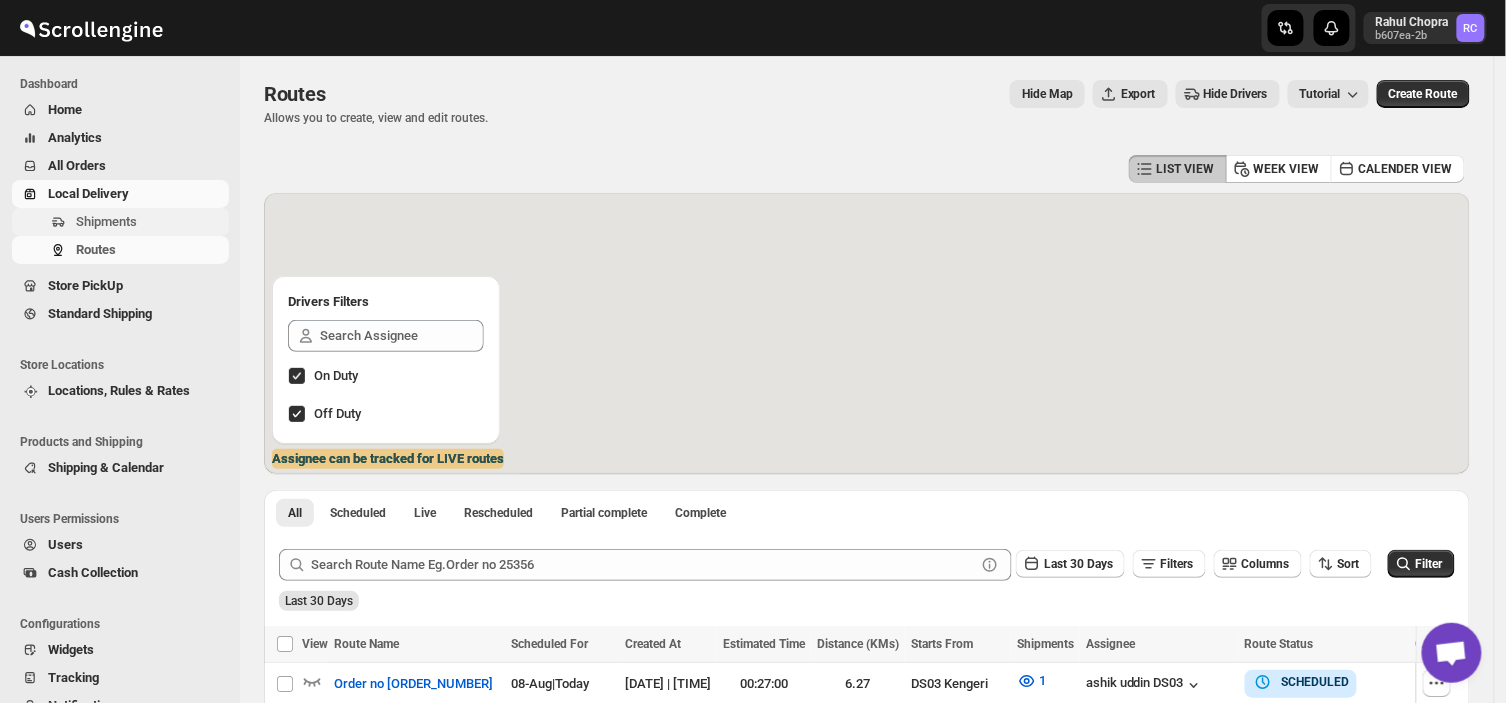 click on "Shipments" at bounding box center (150, 222) 